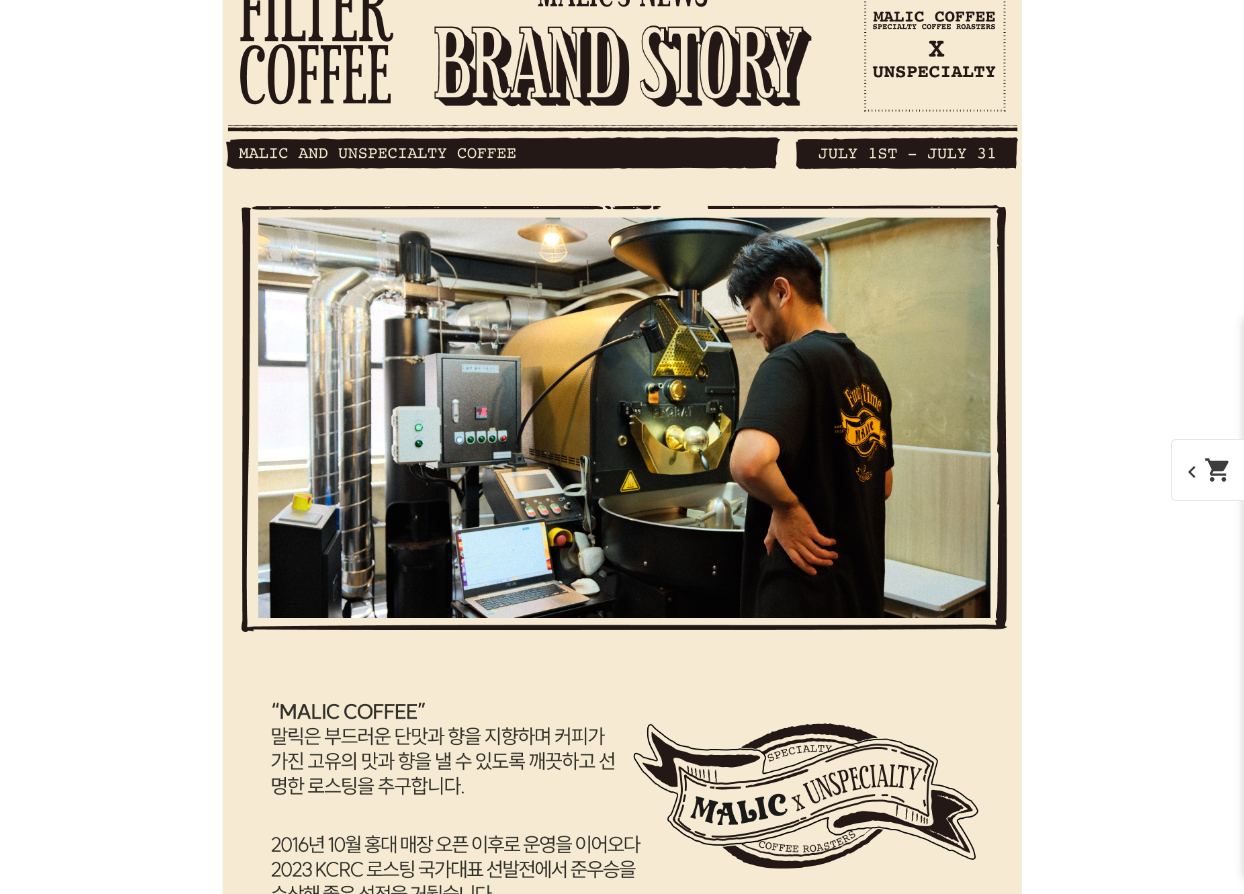 scroll, scrollTop: 4853, scrollLeft: 0, axis: vertical 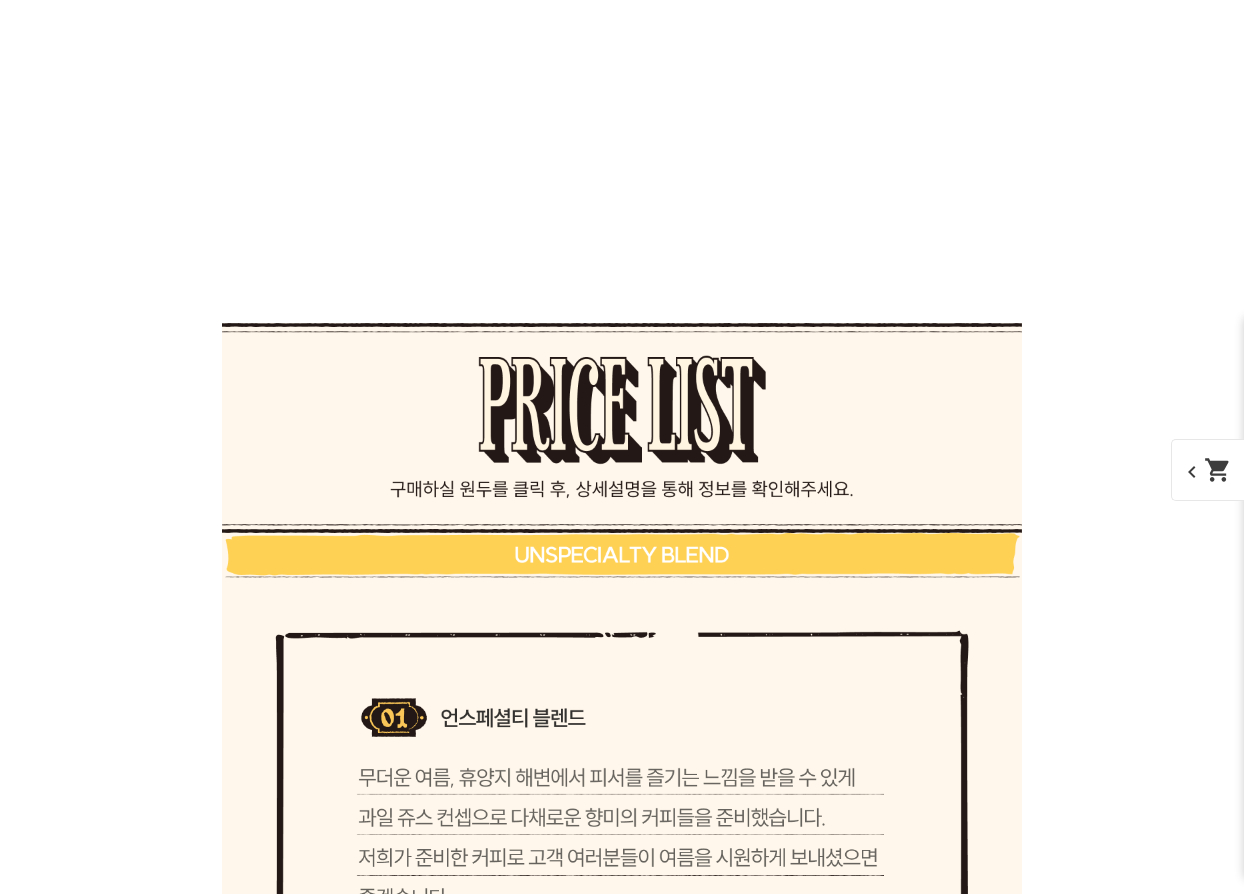 click on "게시글 신고하기
신고사유
관련없는 내용
욕설/비방
개인정보유출
광고/홍보글
기타
신고해주신 내용은 쇼핑몰 운영자의 검토 후 내부 운영 정책에 의해 처리가 진행됩니다.
신고
취소
닫기
상세 정보
상품 후기  0
상품 문의  3
배송/반품 안내
상세 정보
배송/반품 안내
상품 후기  0
상품 문의  3
﻿  expand_more  그레이프 쥬스 (언스페셜티 블렌드)  expand_more  애플 쥬스 (언스페셜티 블렌드)  expand_more  허니 자몽 쥬스 (언스페셜티 블렌드)  expand_more   expand_more   expand_more   expand_more" at bounding box center (622, 4140) 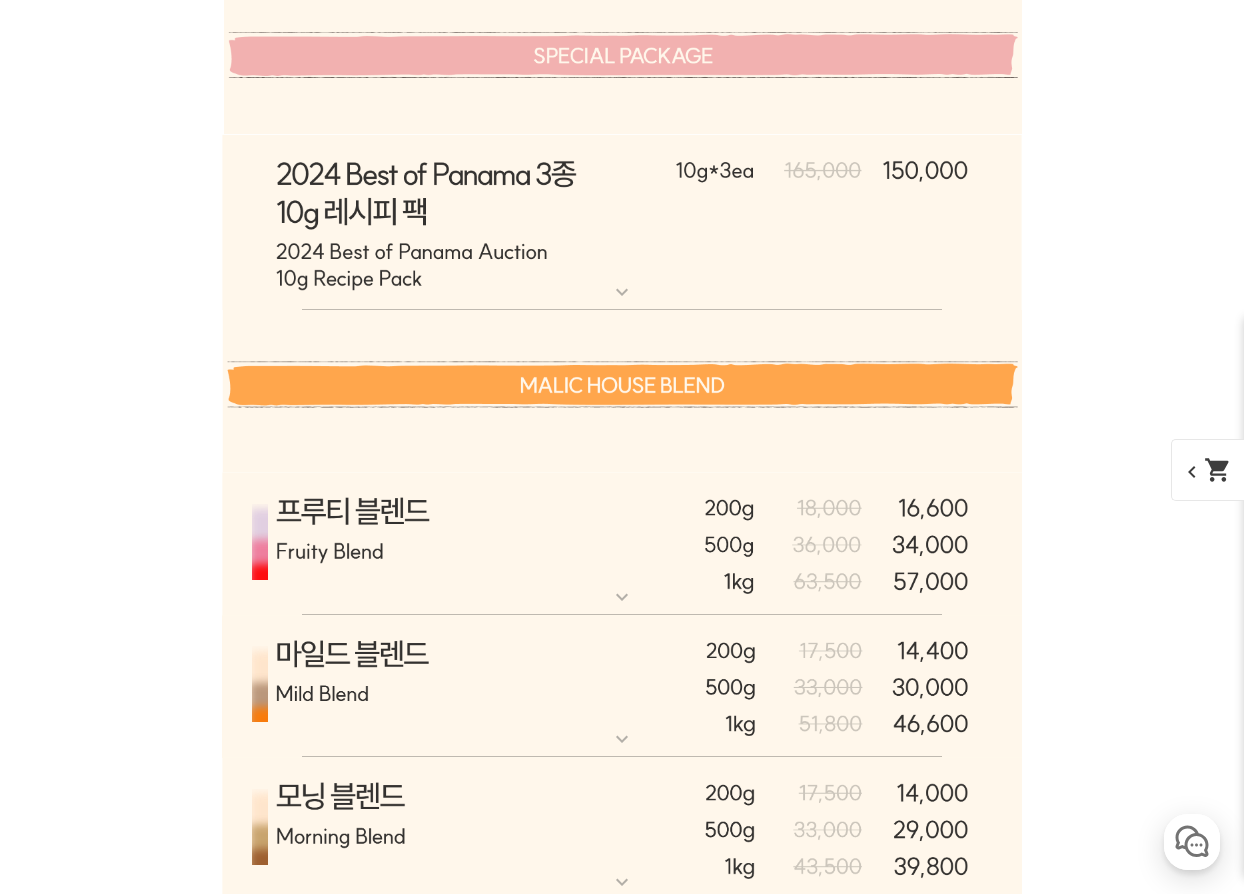 scroll, scrollTop: 6953, scrollLeft: 0, axis: vertical 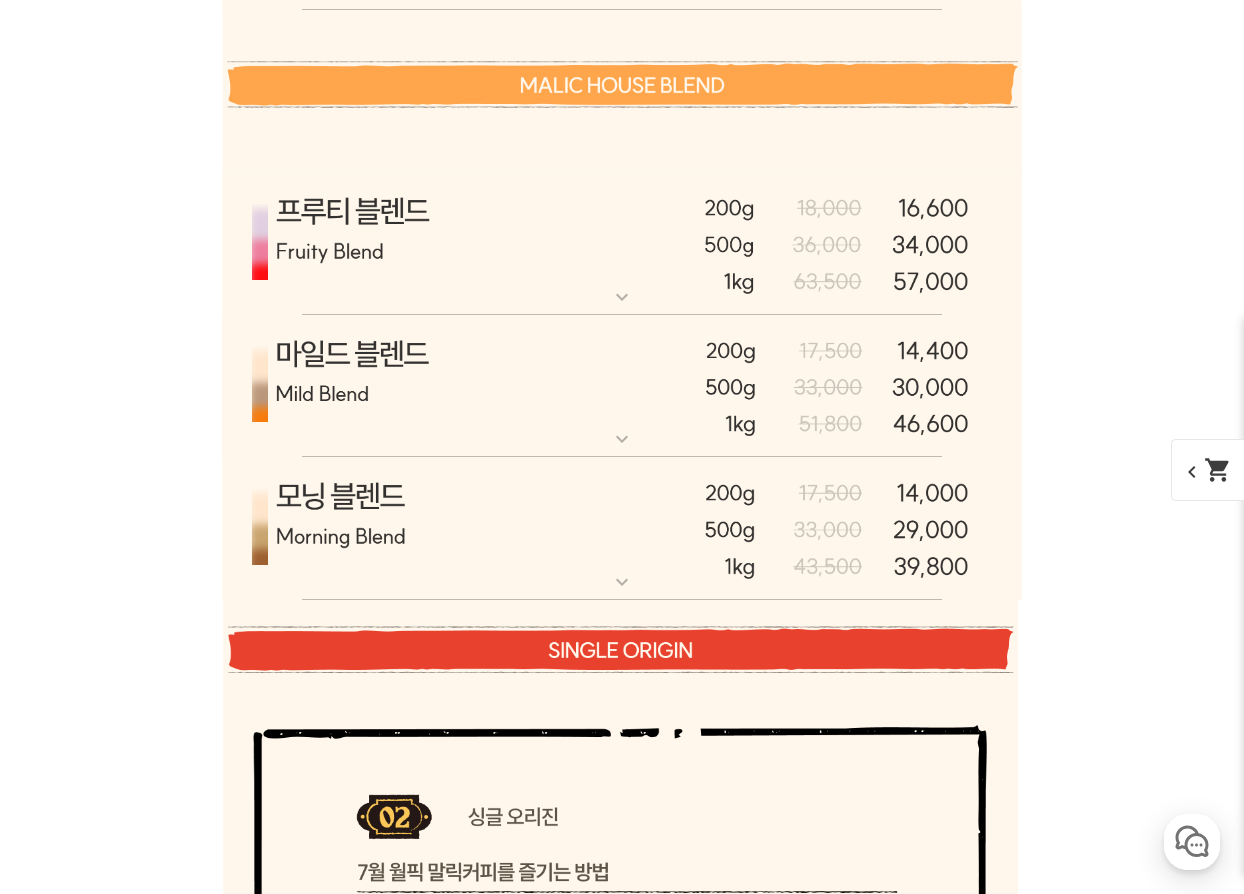 click on "expand_more" at bounding box center (622, 297) 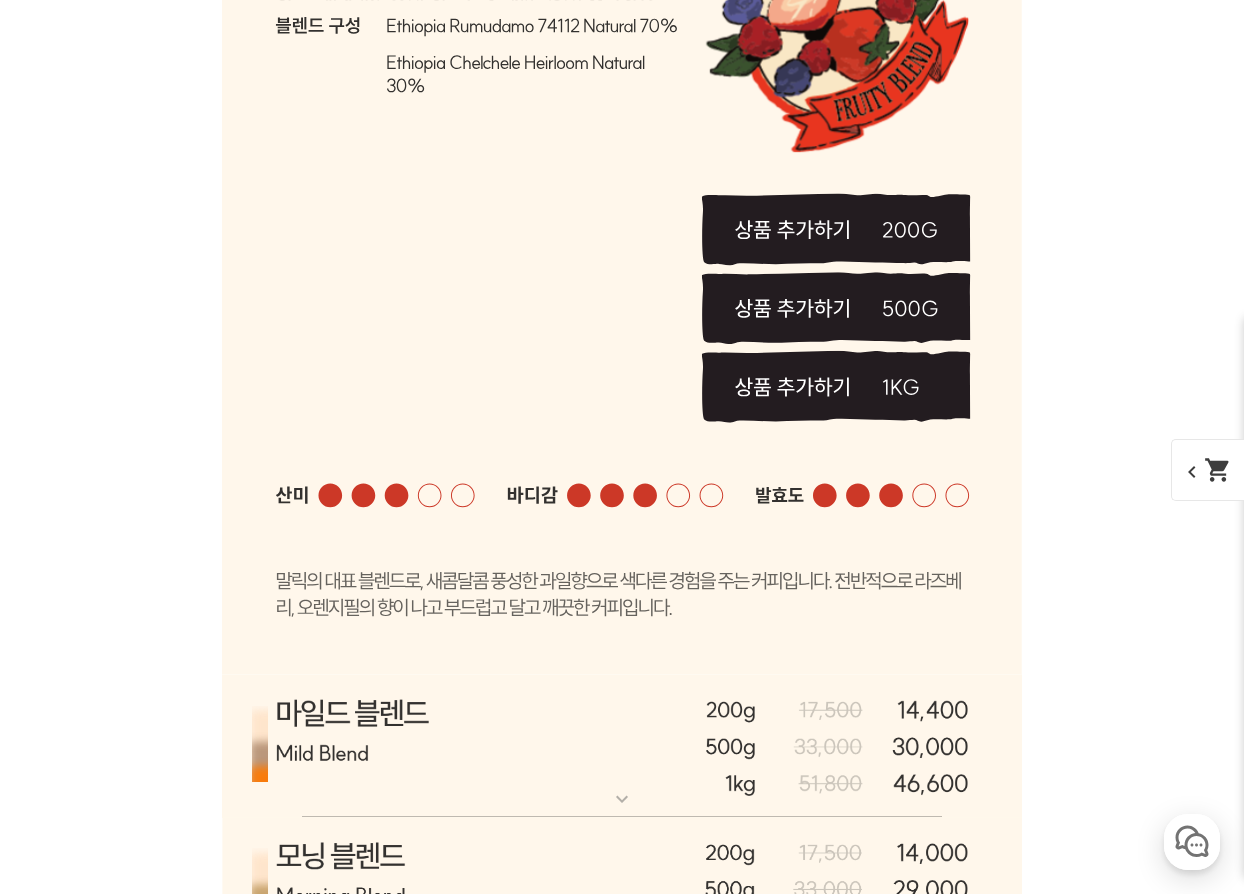 scroll, scrollTop: 7953, scrollLeft: 0, axis: vertical 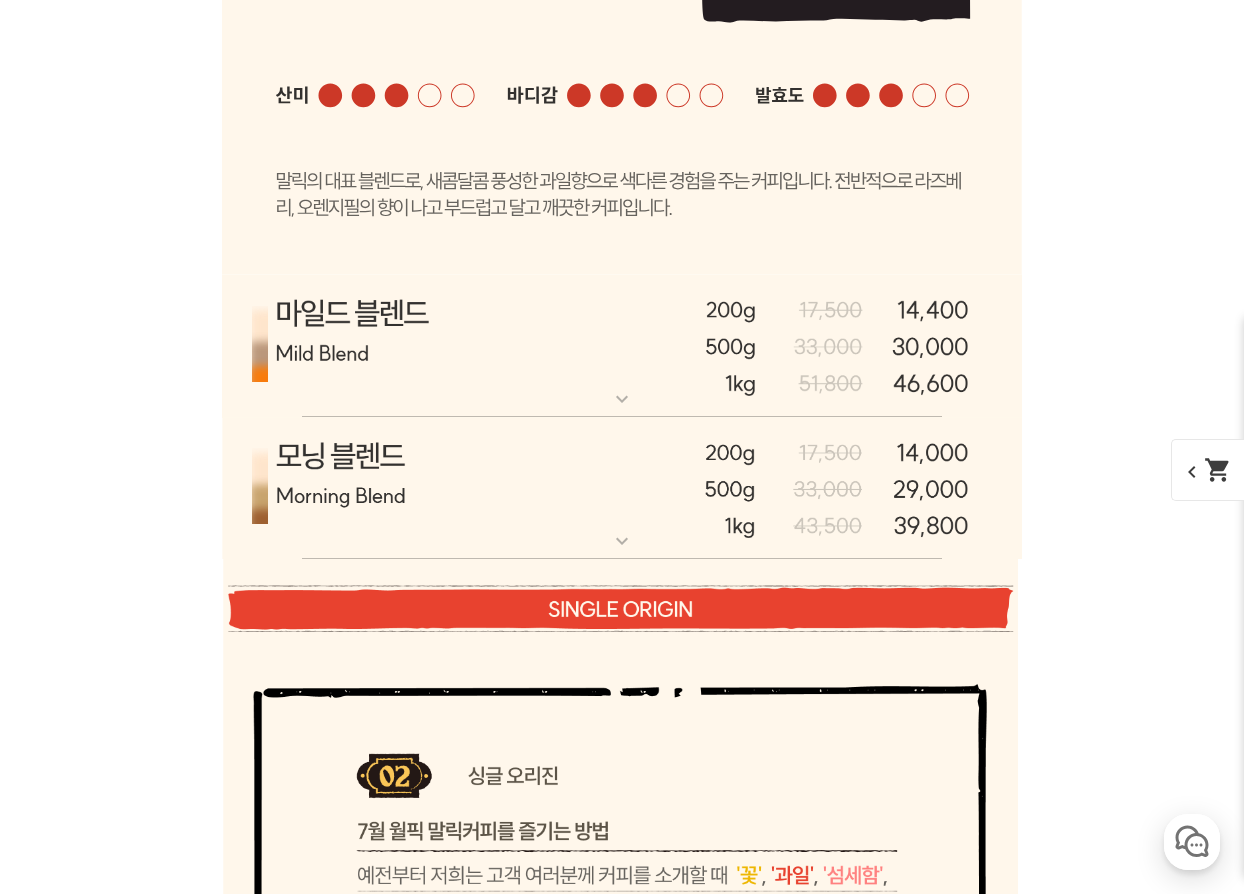 click on "expand_more" at bounding box center [622, 399] 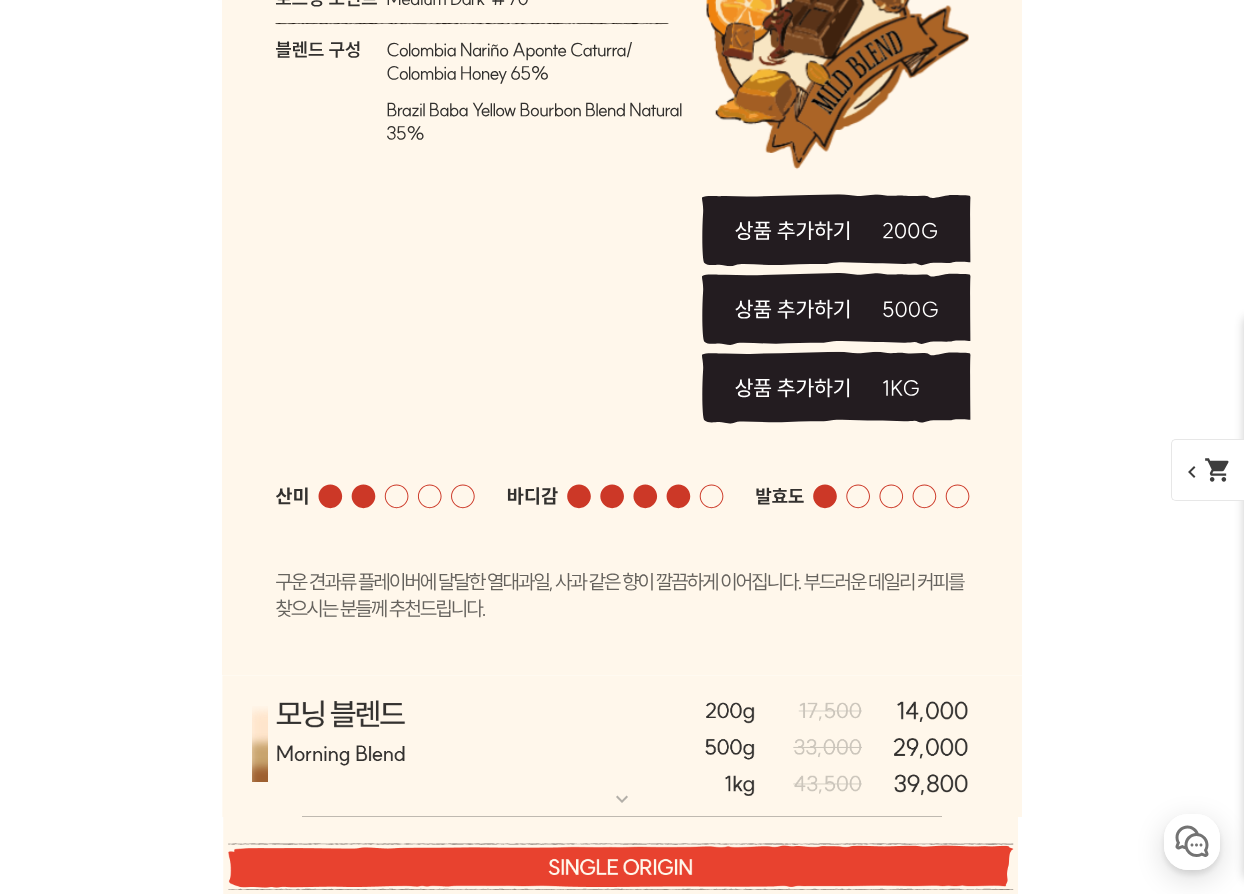 scroll, scrollTop: 8753, scrollLeft: 0, axis: vertical 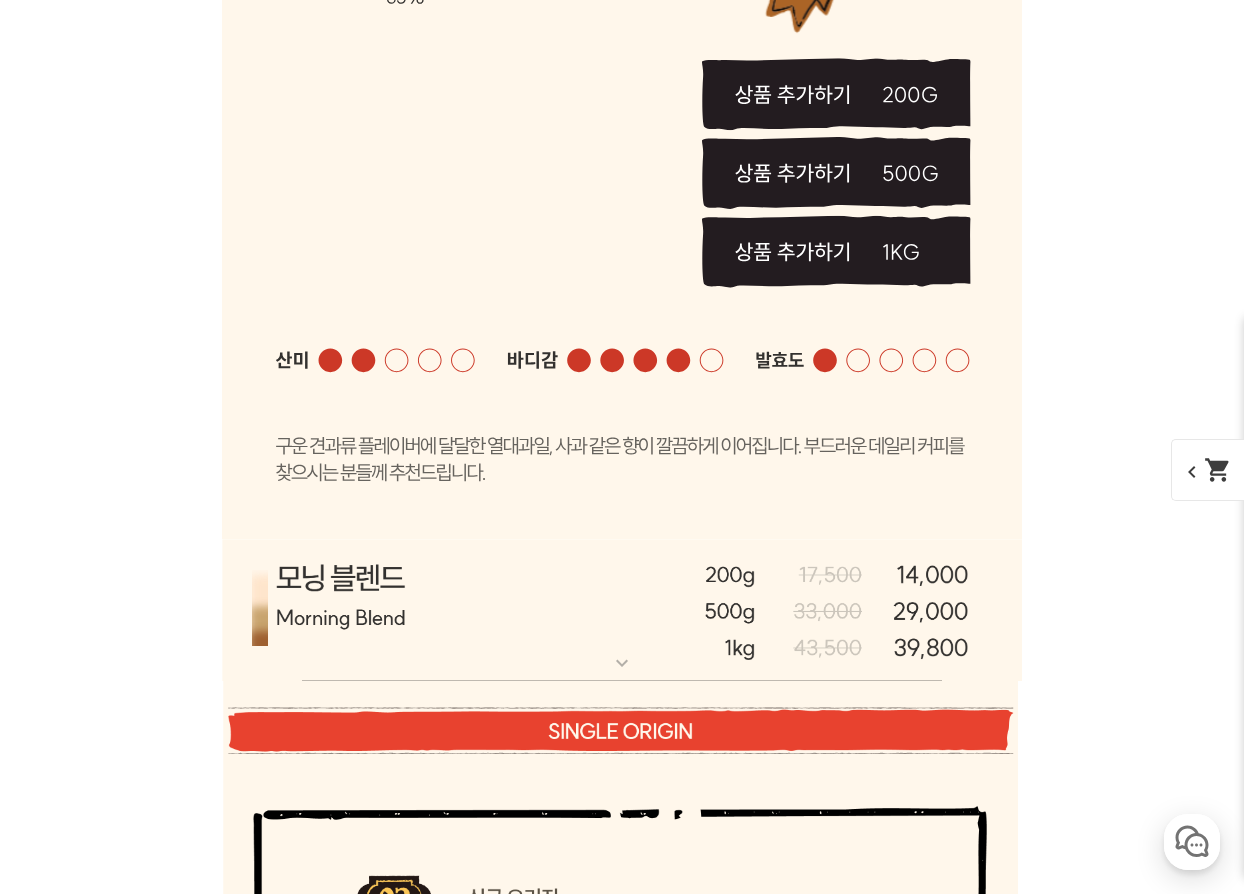 click at bounding box center (622, 611) 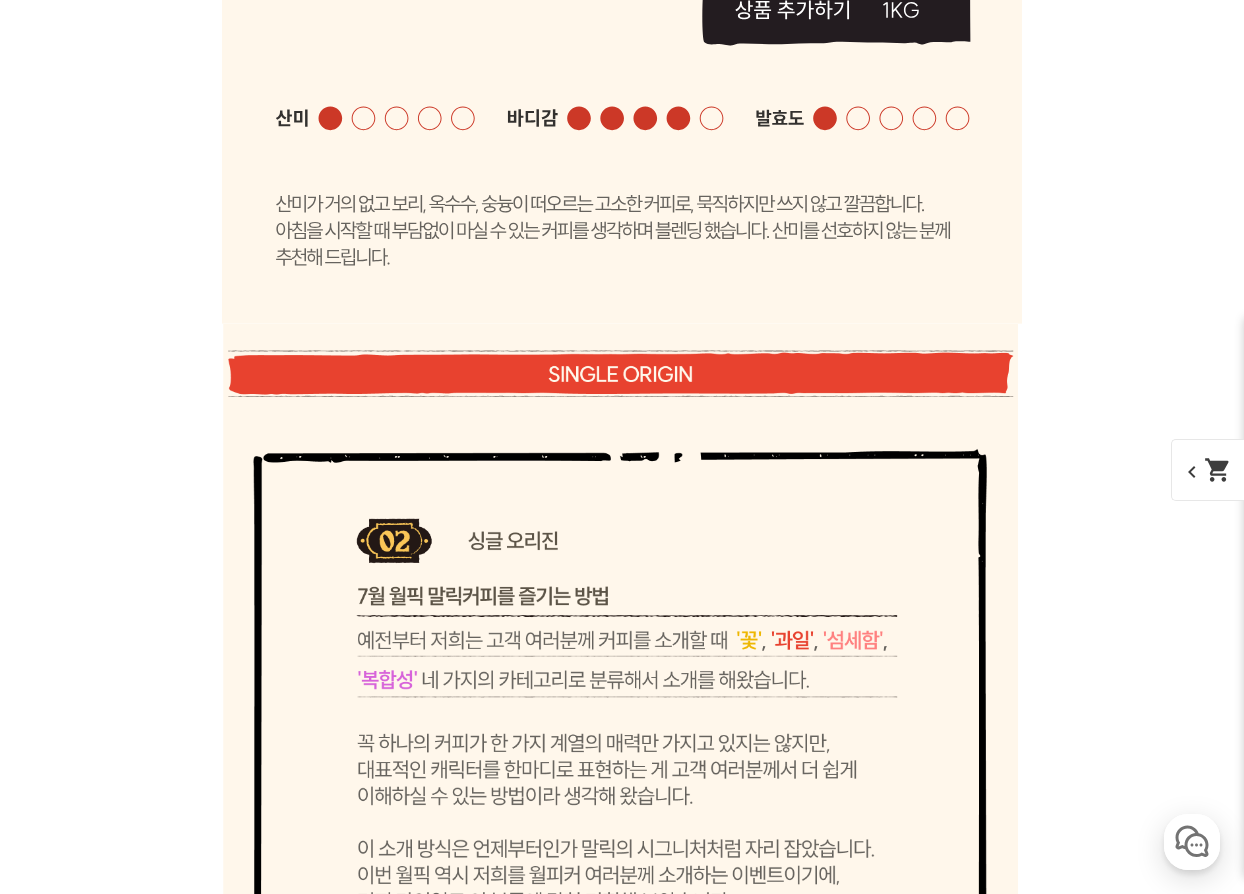 scroll, scrollTop: 10253, scrollLeft: 0, axis: vertical 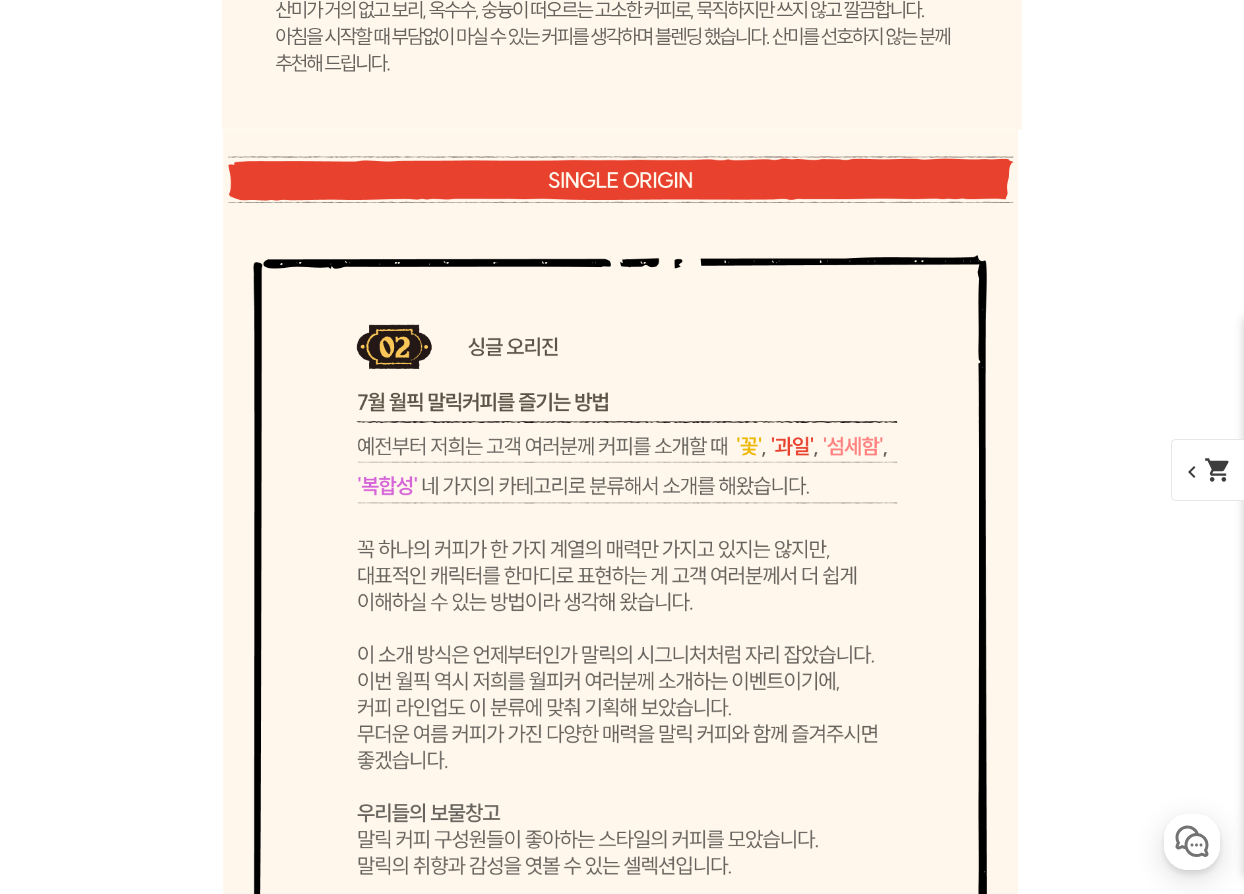 click on "1번째 리스트" at bounding box center (622, 155) 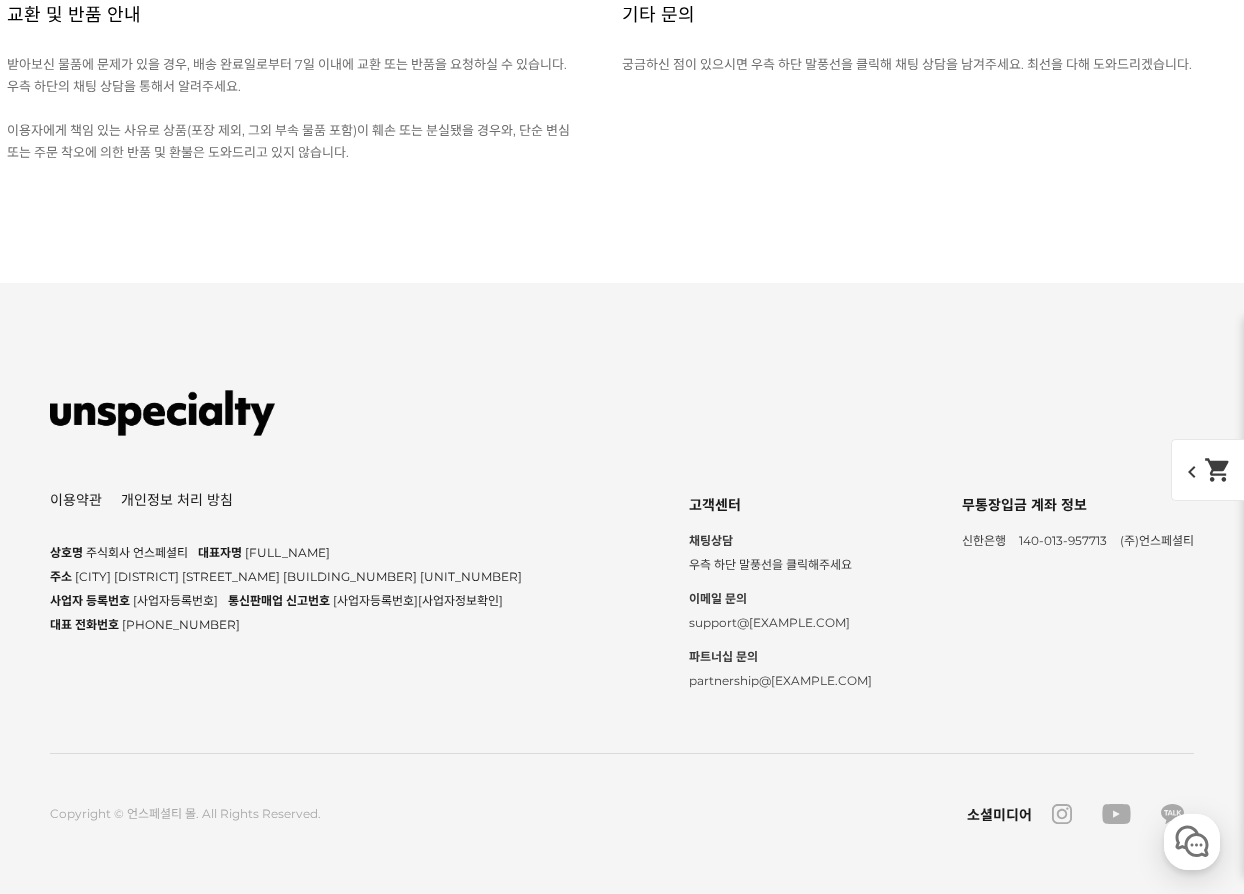 scroll, scrollTop: 43032, scrollLeft: 0, axis: vertical 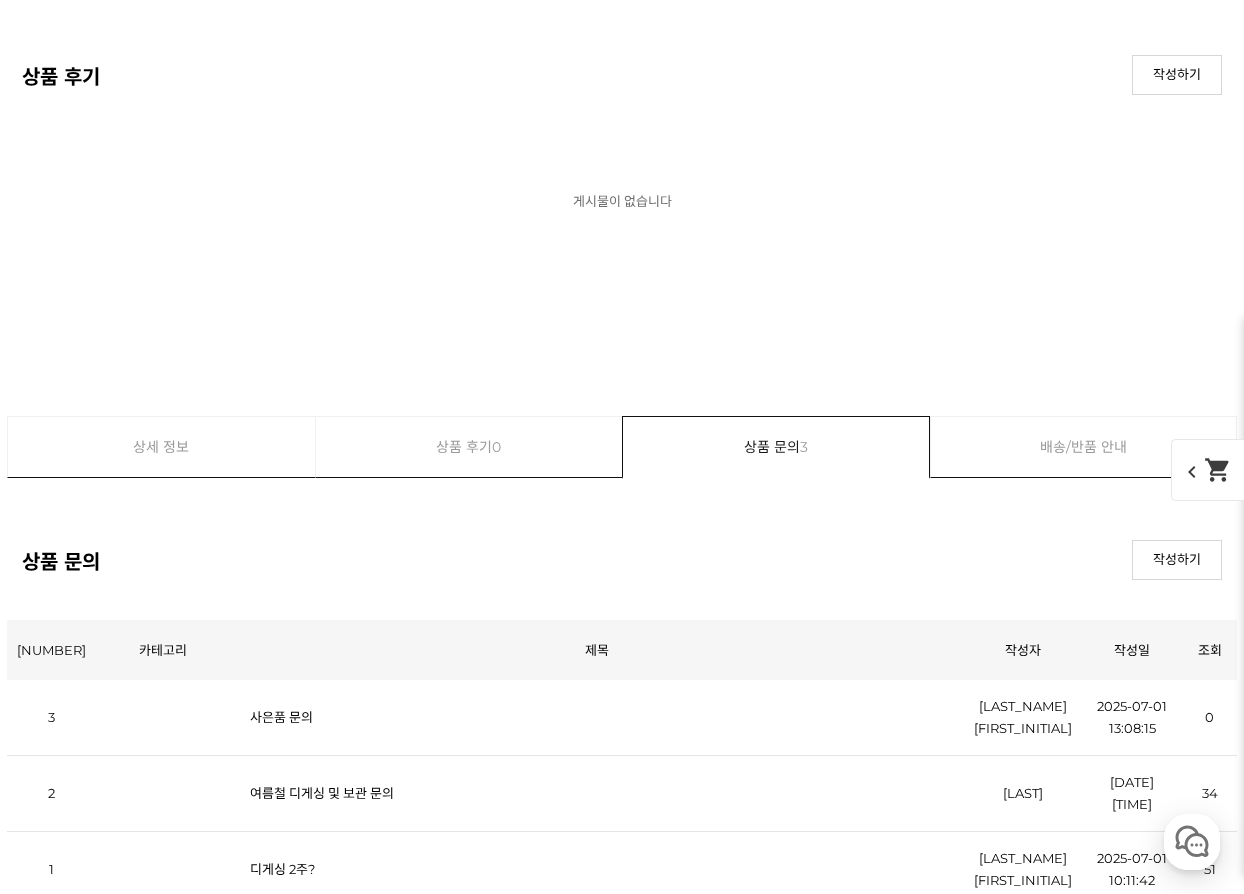 click on "사은품 문의" at bounding box center [597, 718] 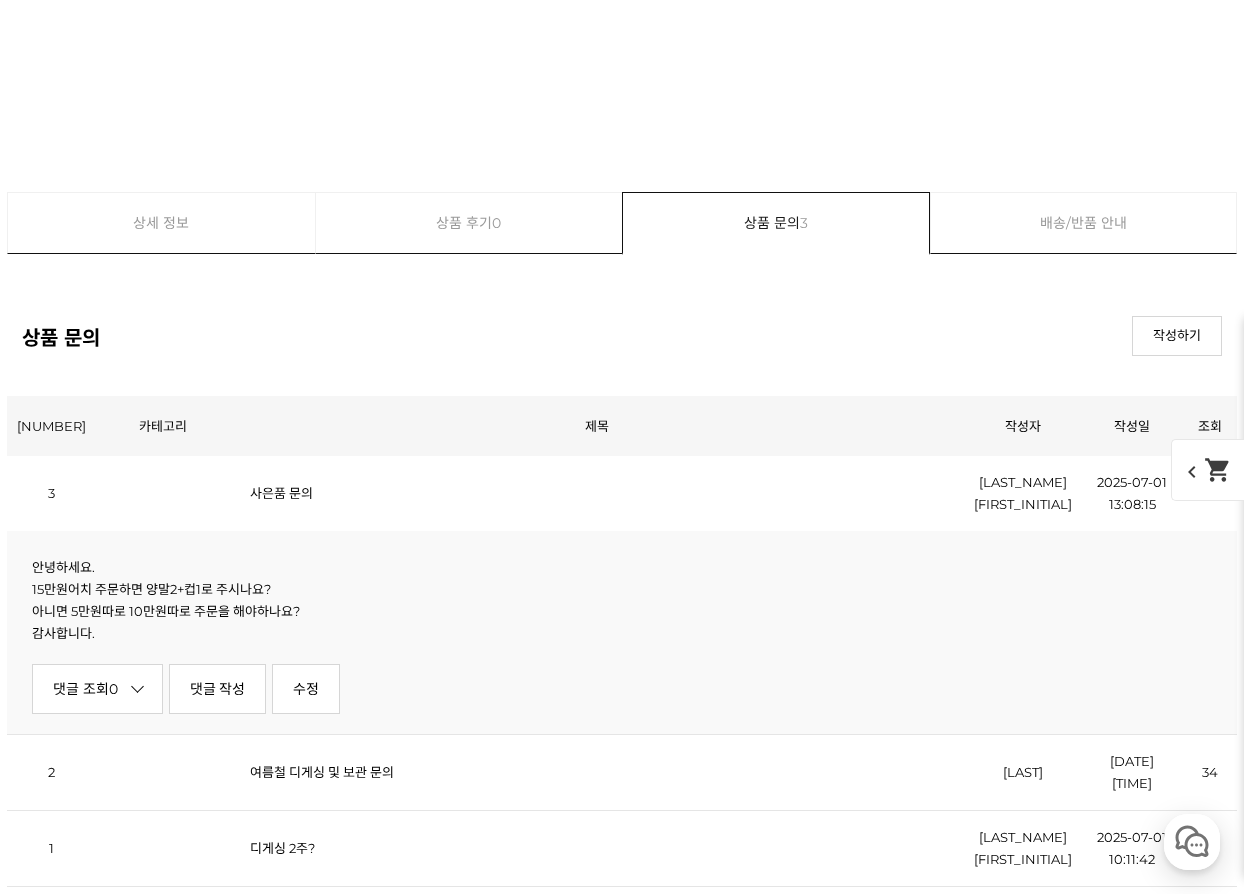 scroll, scrollTop: 43332, scrollLeft: 0, axis: vertical 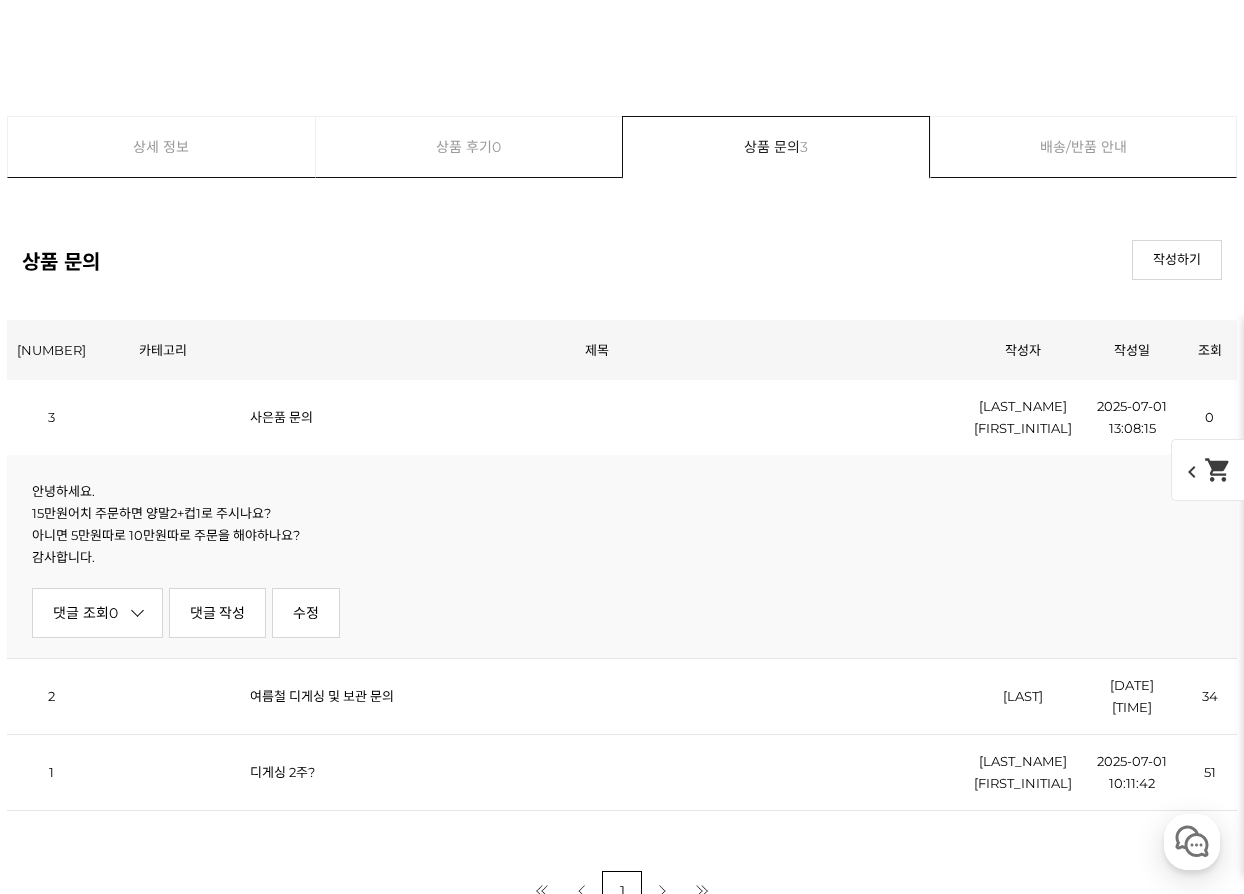 click on "여름철 디게싱 및 보관 문의" at bounding box center (597, 418) 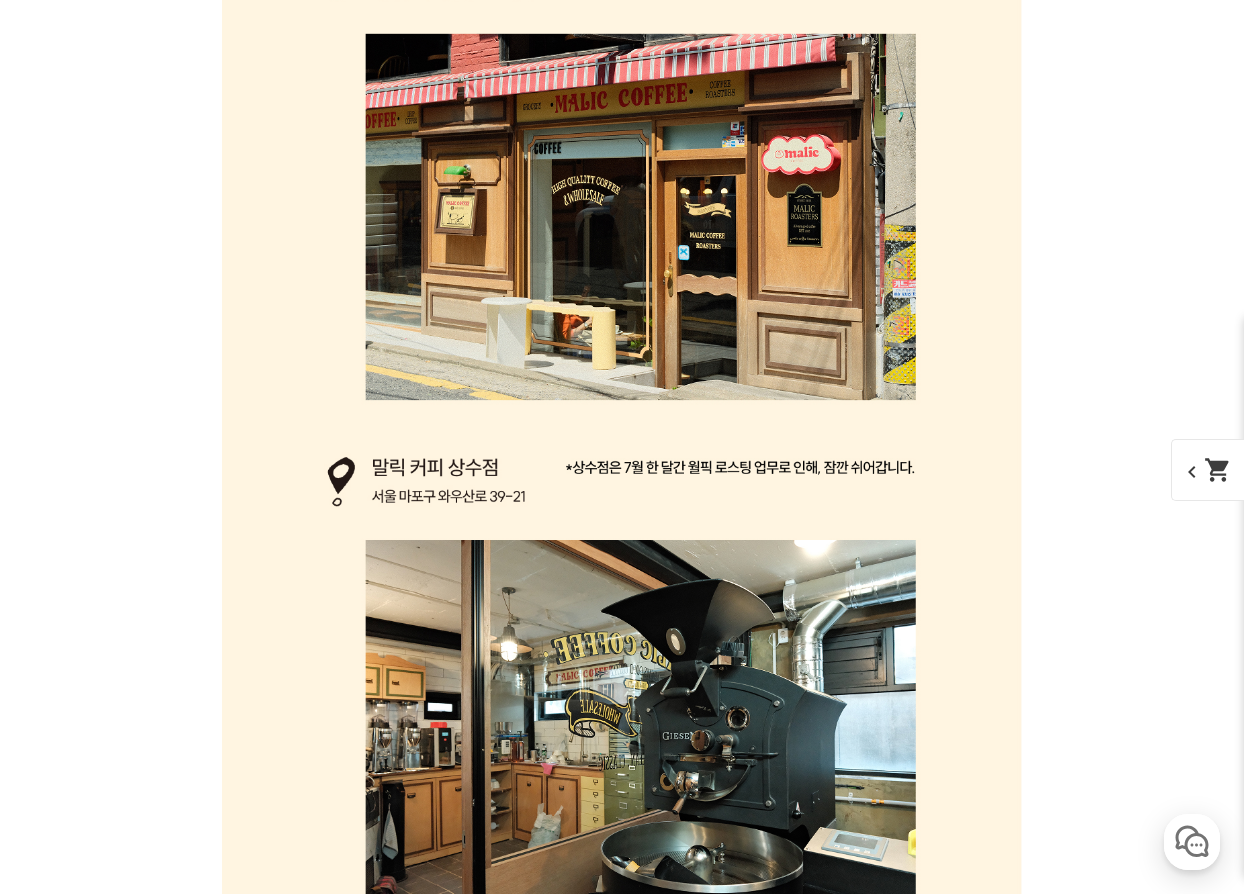scroll, scrollTop: 41832, scrollLeft: 0, axis: vertical 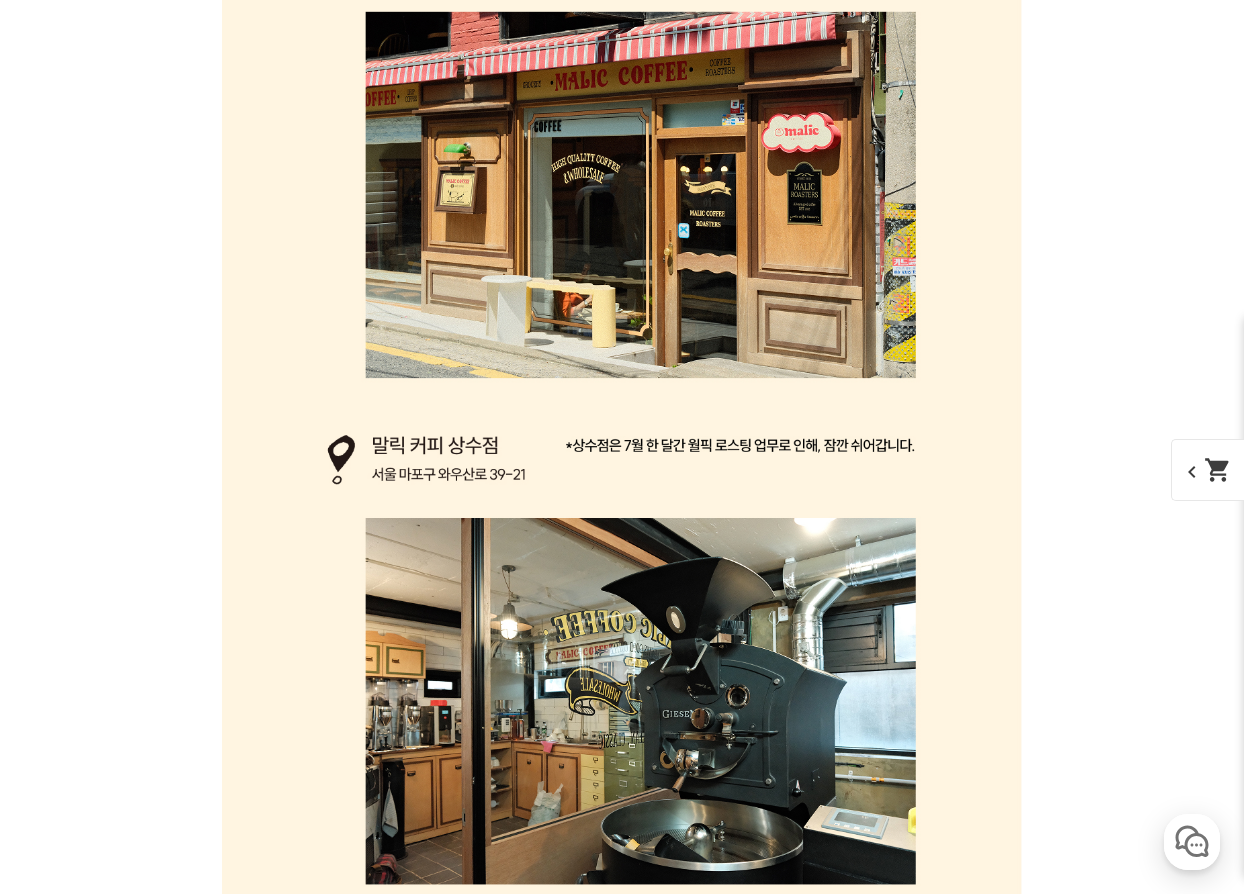 click on "1번째 리스트" at bounding box center [622, -18832] 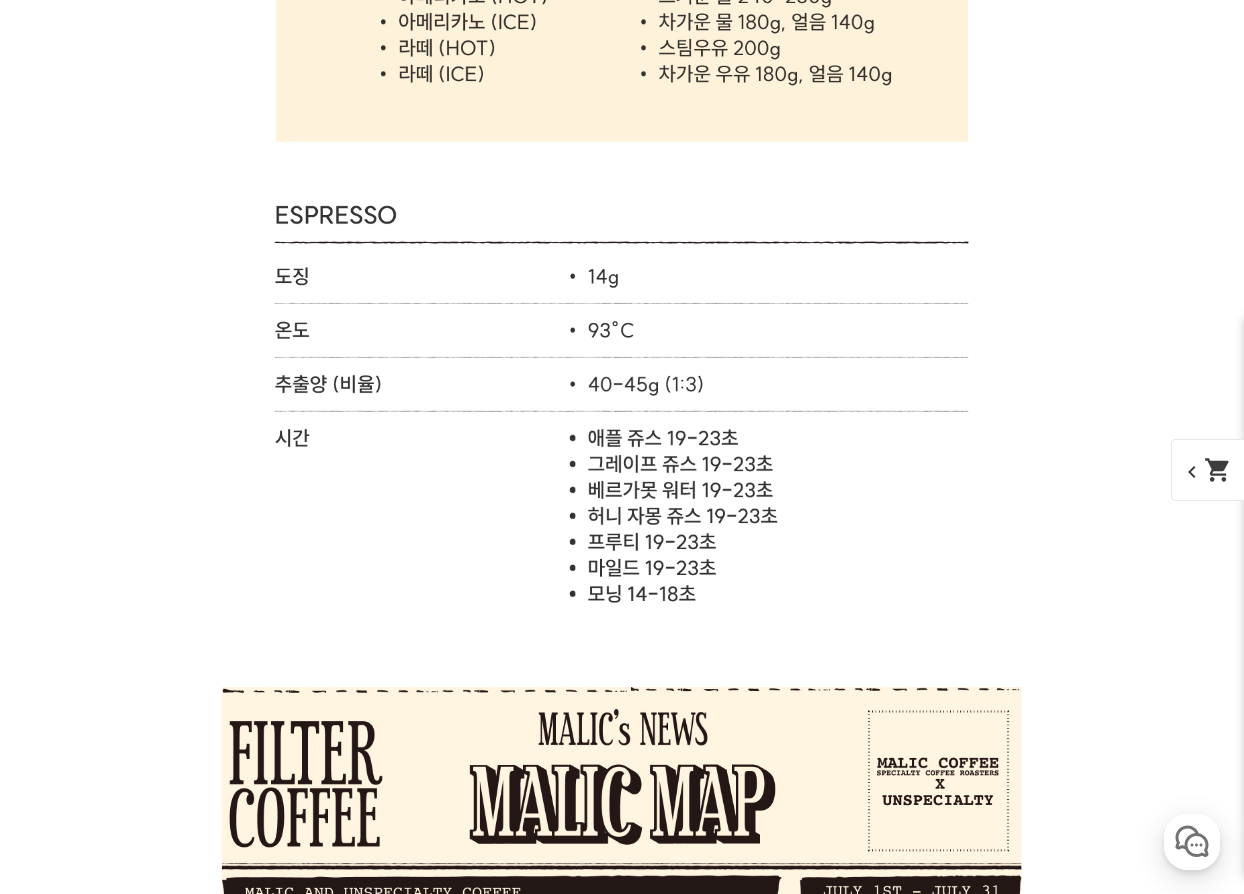 scroll, scrollTop: 40732, scrollLeft: 0, axis: vertical 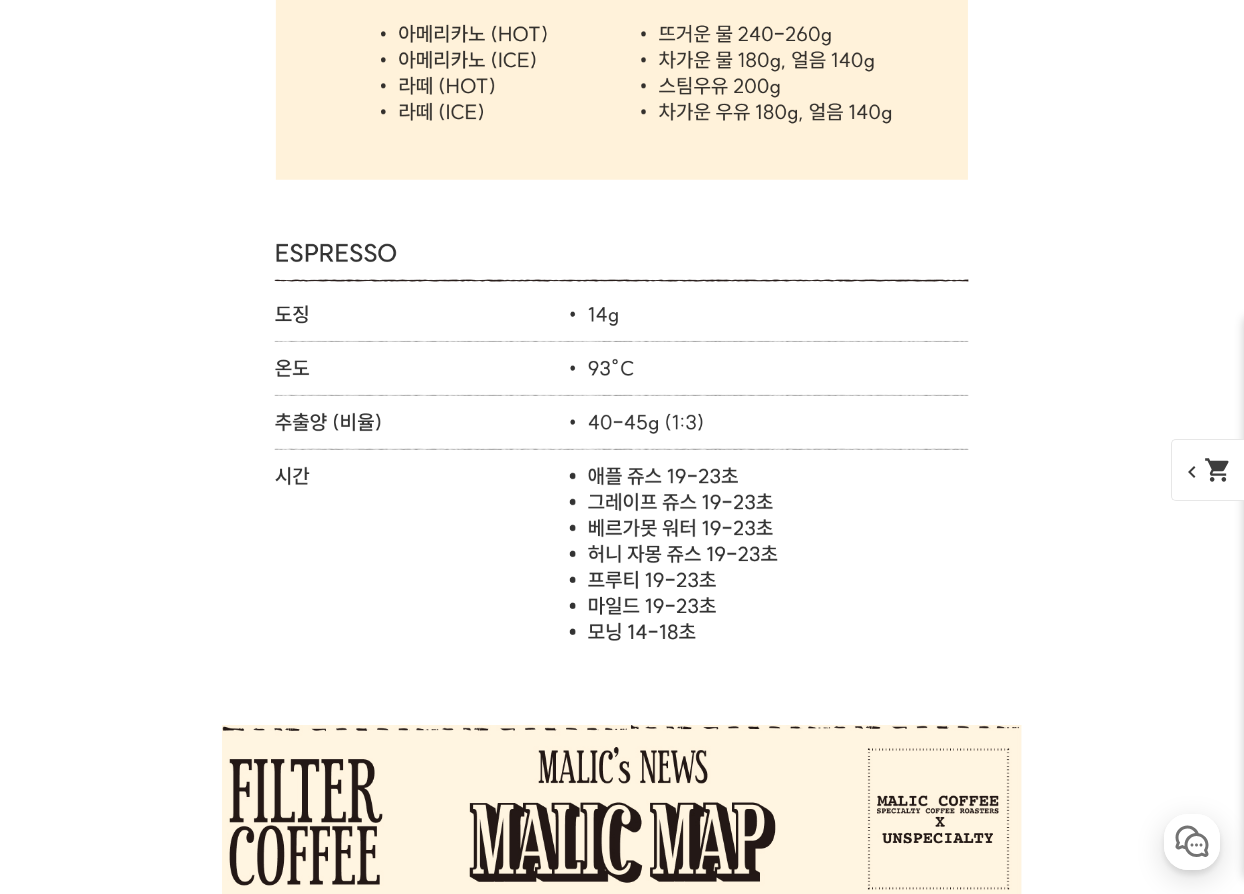 click on "1번째 리스트" at bounding box center (622, -17732) 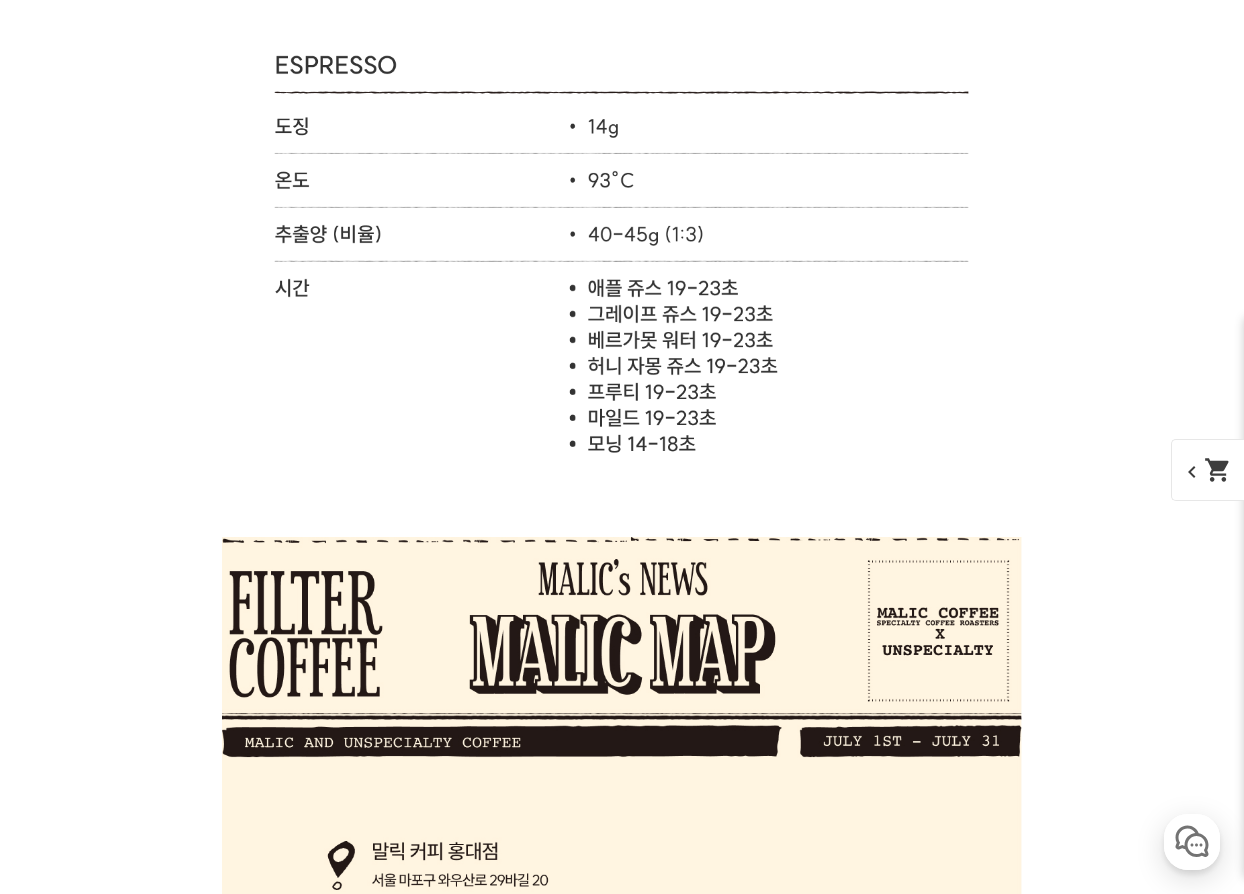 scroll, scrollTop: 40932, scrollLeft: 0, axis: vertical 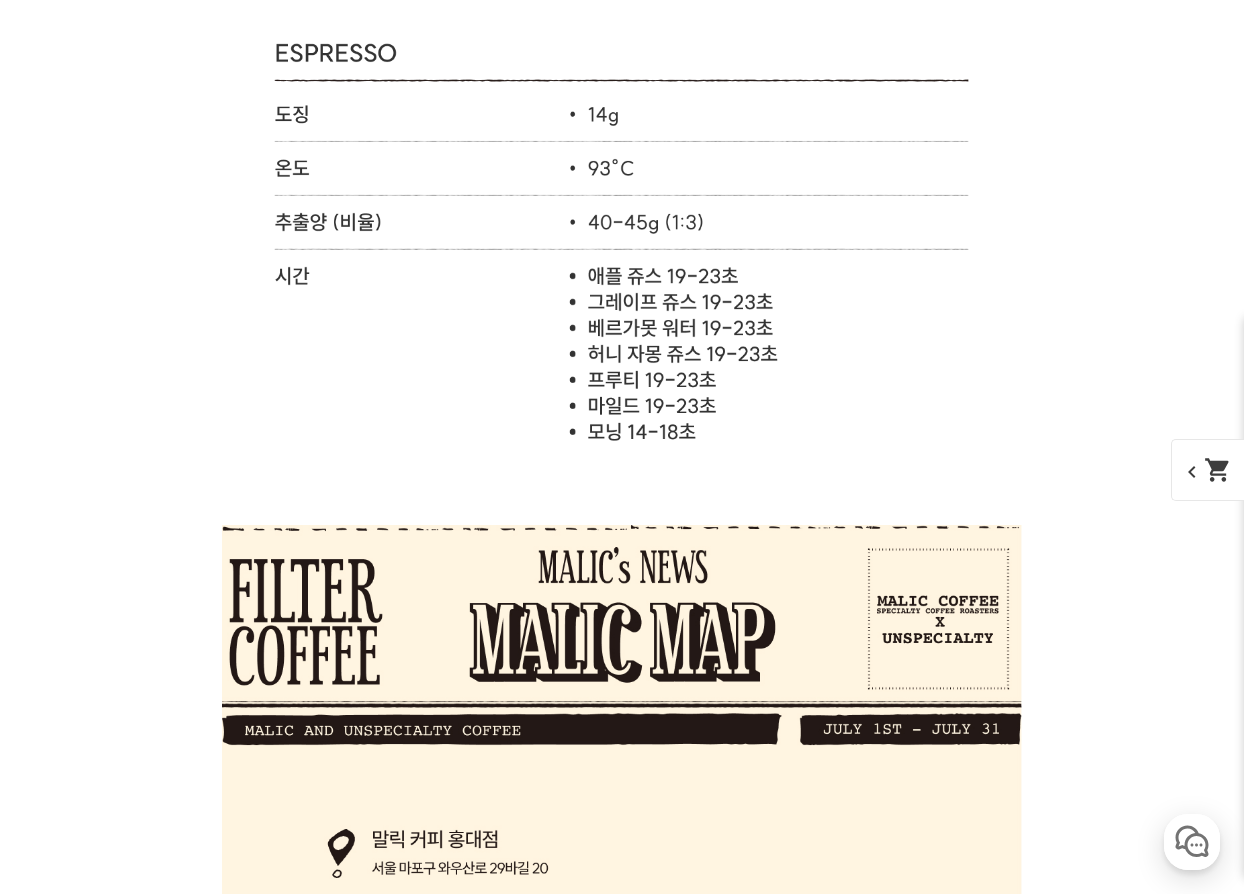 click on "1번째 리스트" at bounding box center (622, -17932) 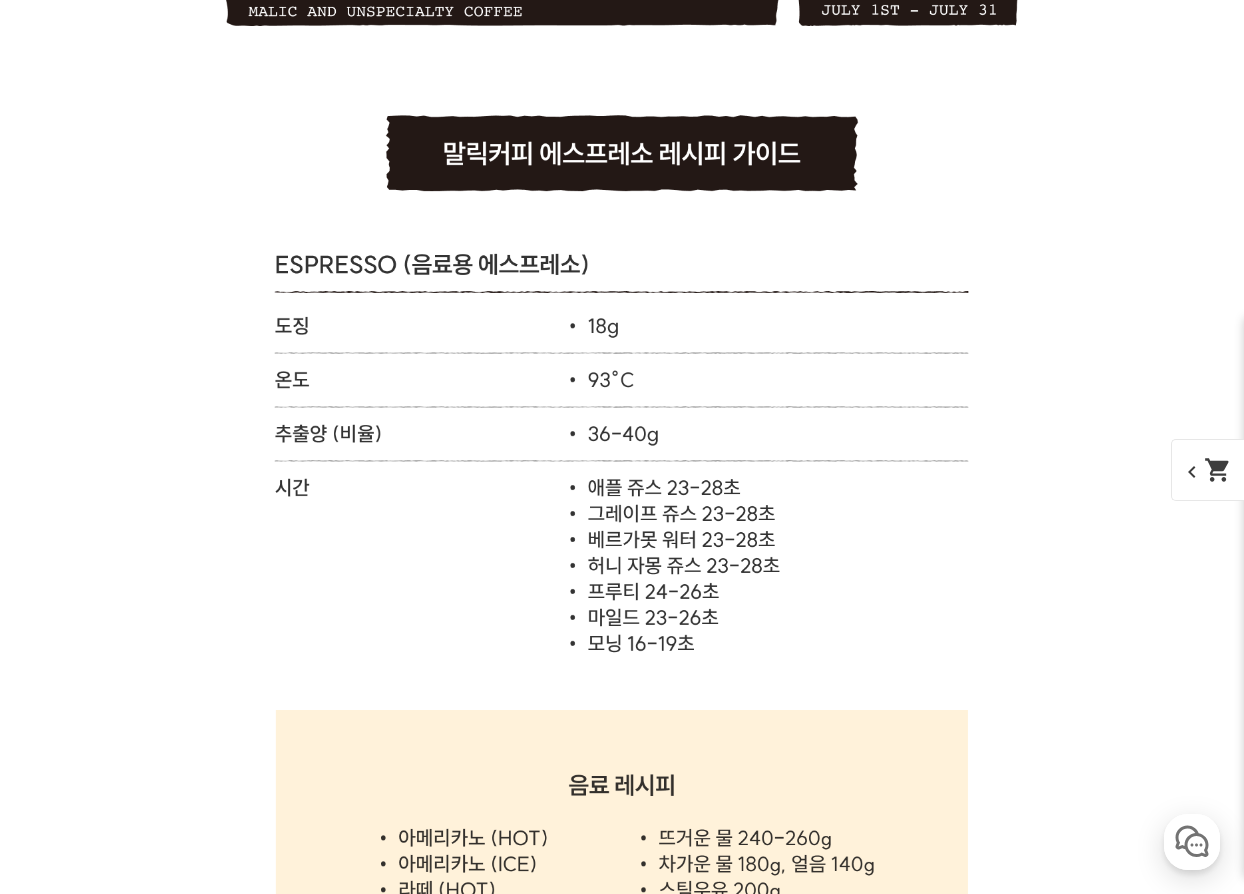 scroll, scrollTop: 39932, scrollLeft: 0, axis: vertical 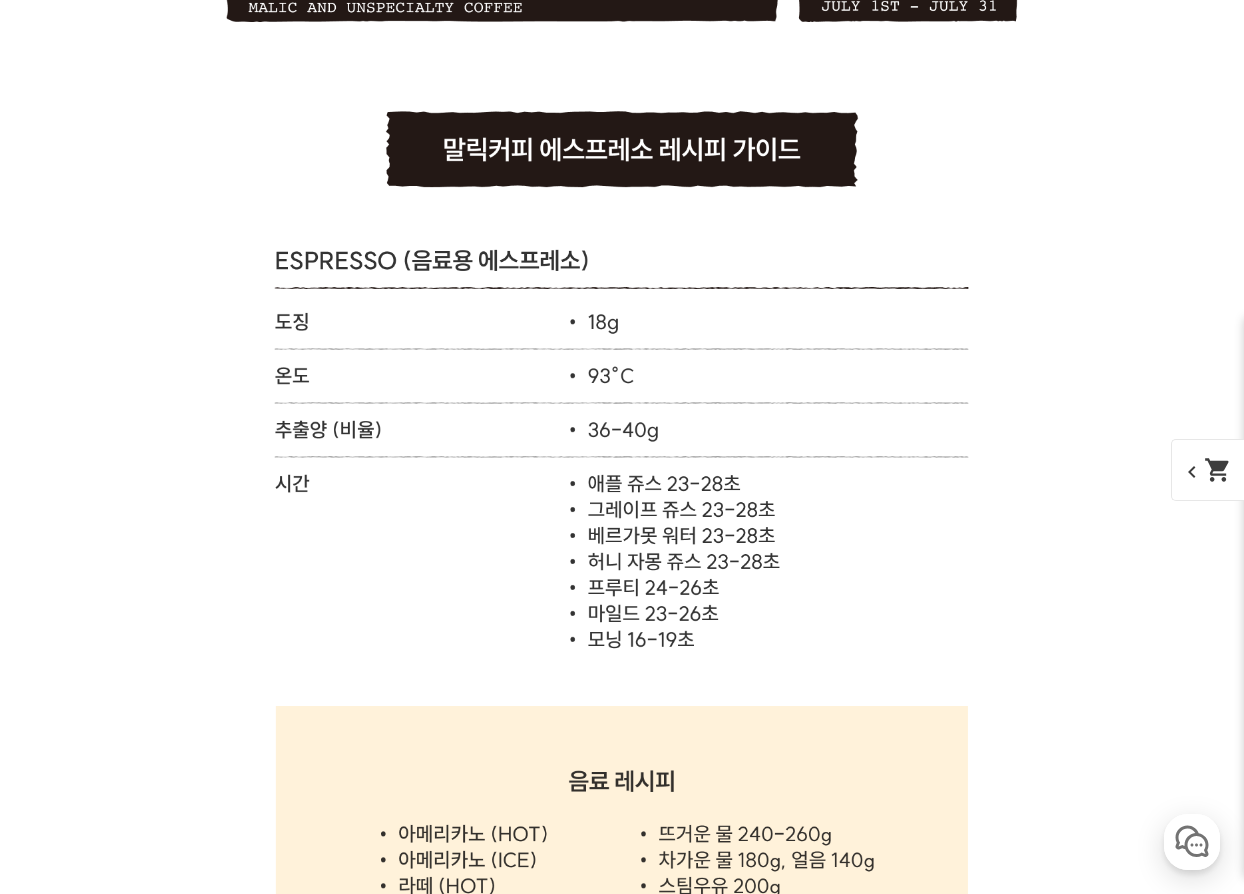 click on "1번째 리스트" at bounding box center (622, -16932) 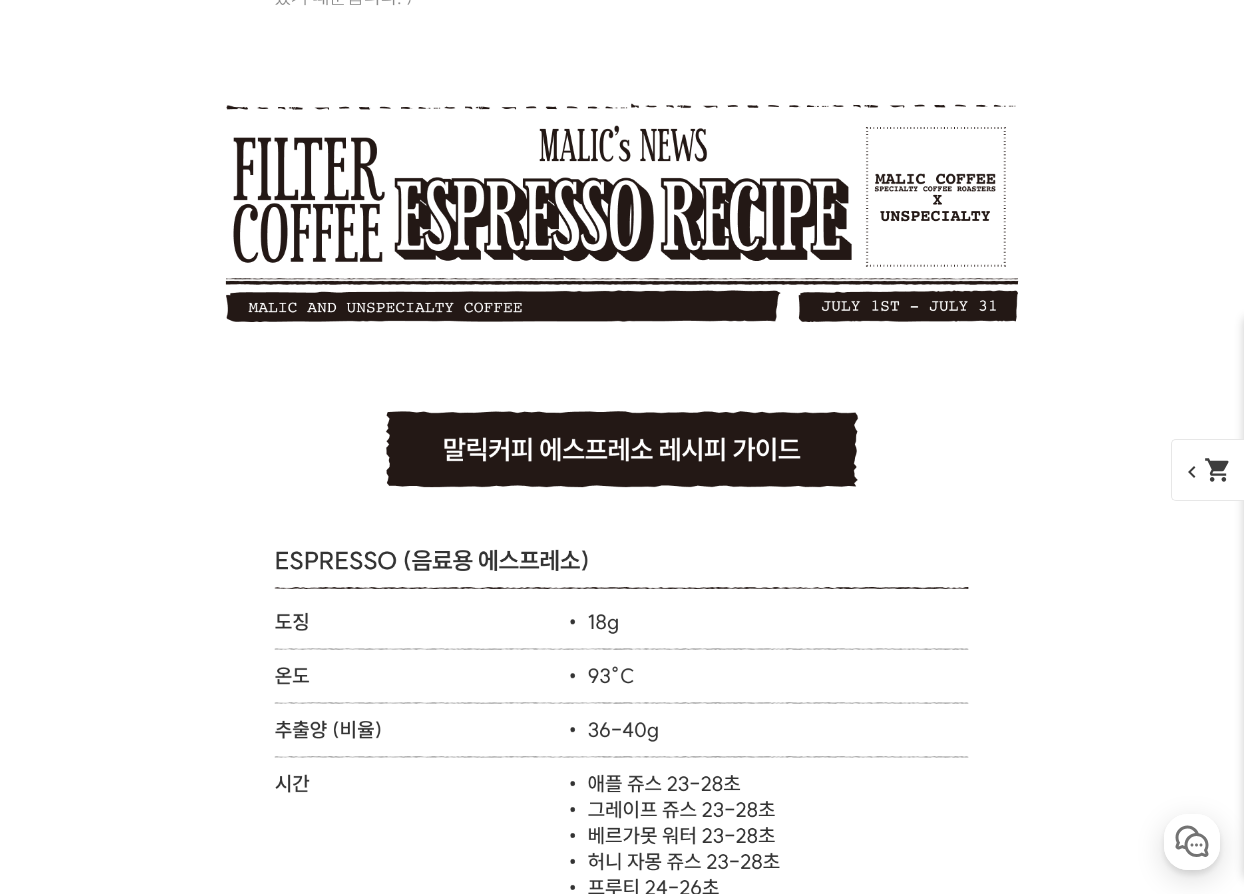 scroll, scrollTop: 40132, scrollLeft: 0, axis: vertical 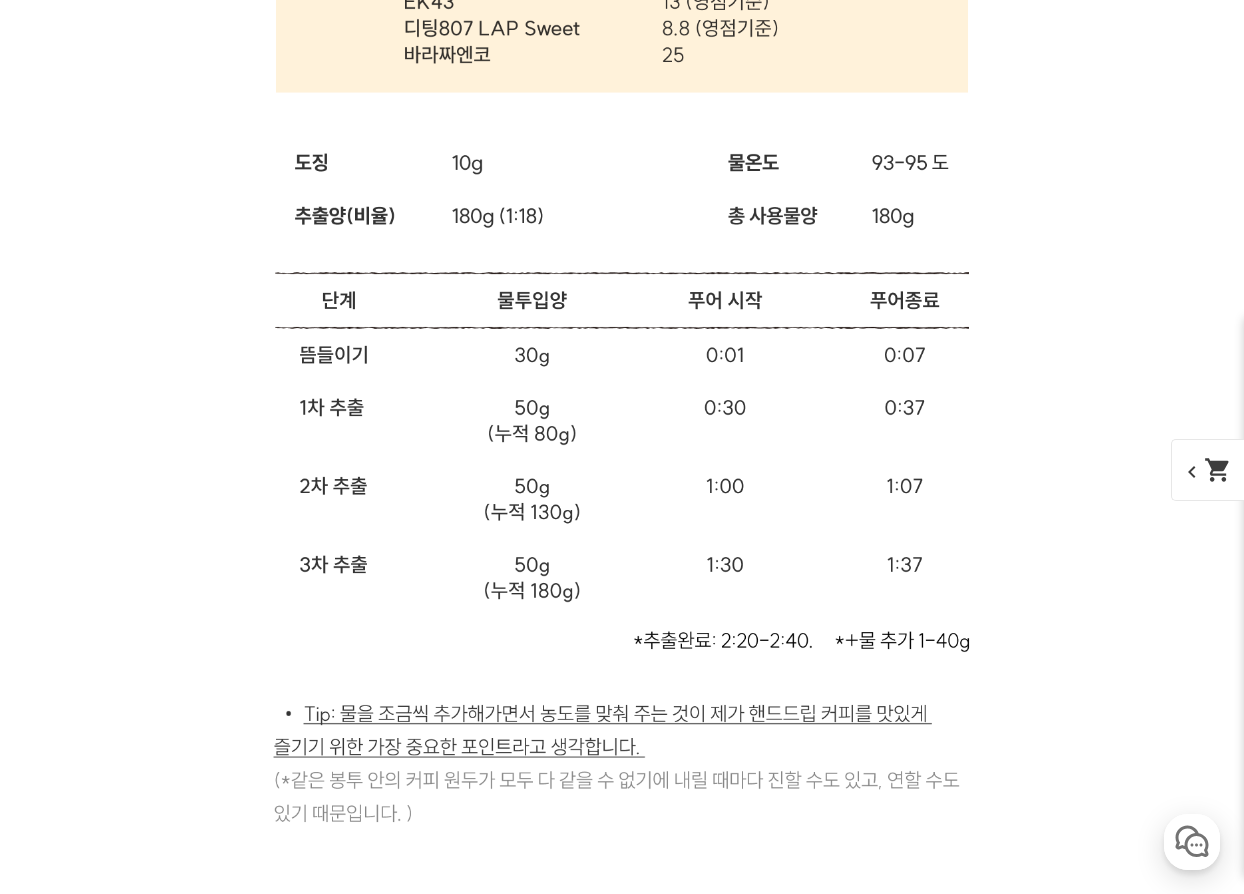 drag, startPoint x: 1170, startPoint y: 307, endPoint x: 1192, endPoint y: 62, distance: 245.98578 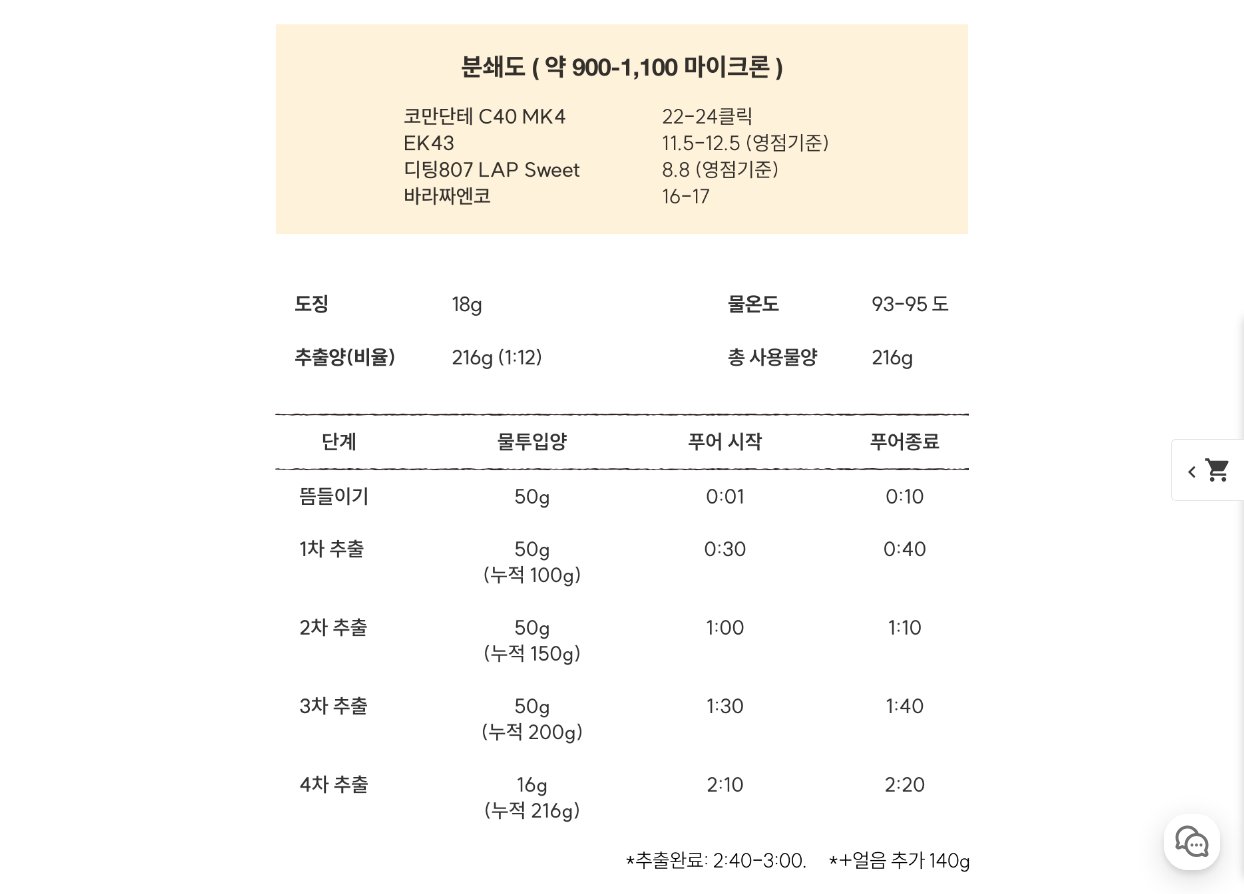 drag, startPoint x: 1186, startPoint y: 41, endPoint x: 1156, endPoint y: -131, distance: 174.59668 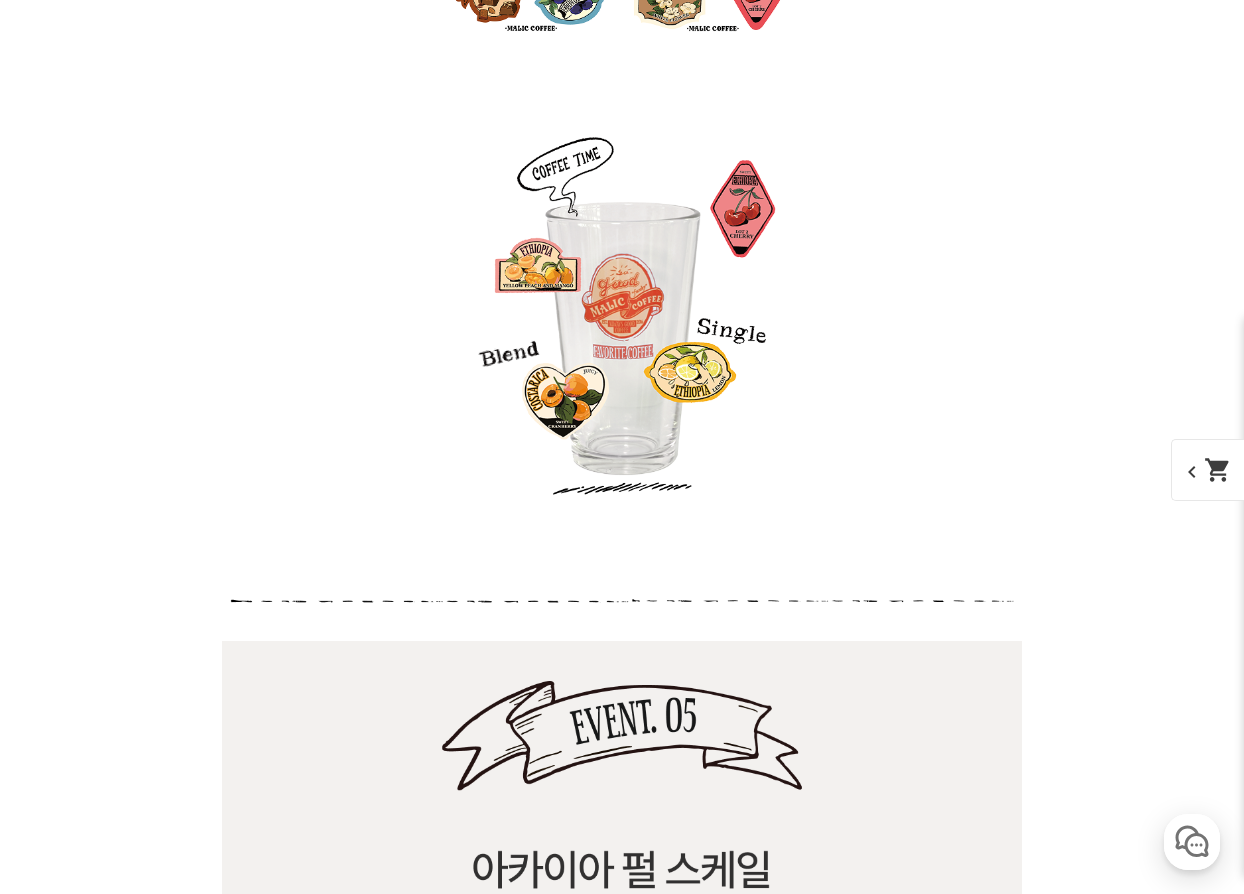 scroll, scrollTop: 26581, scrollLeft: 0, axis: vertical 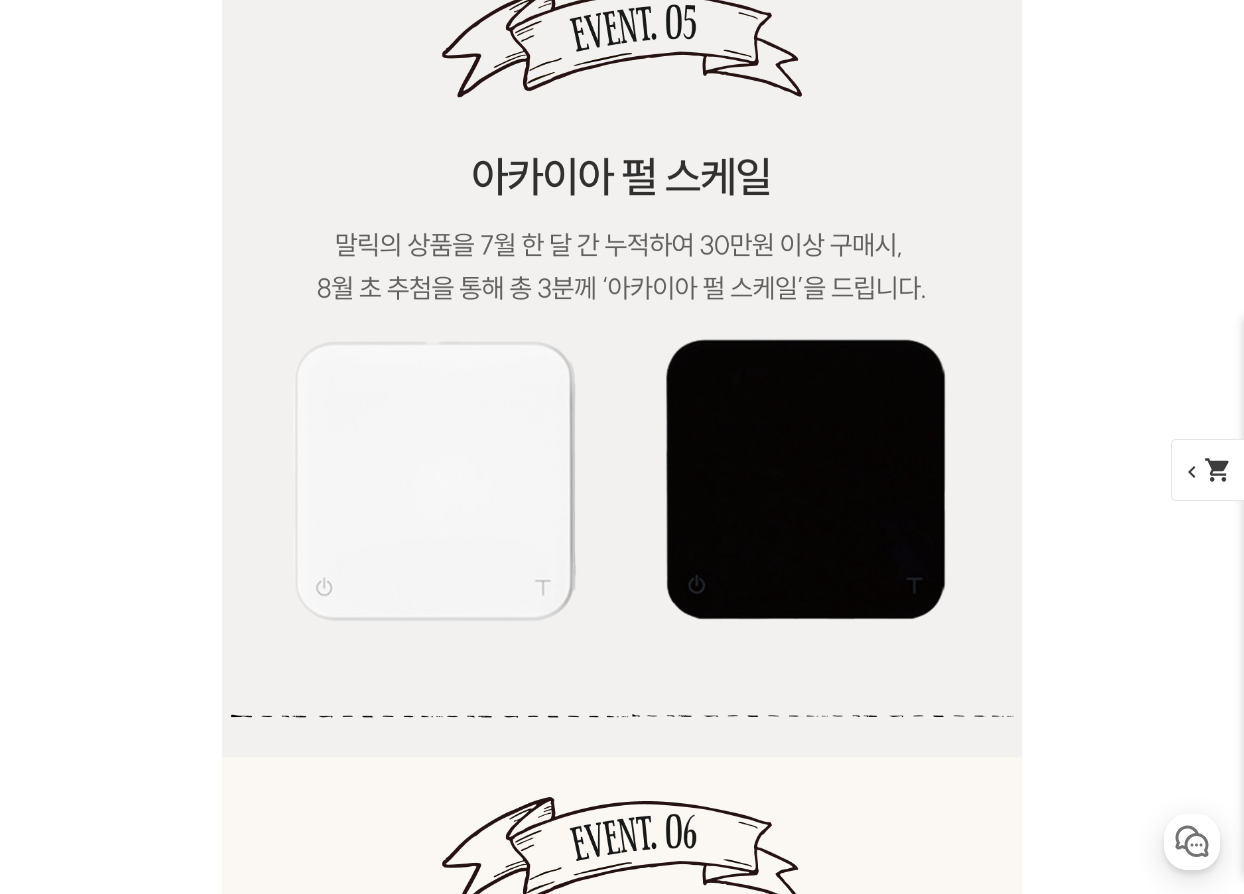 click on "1번째 리스트" at bounding box center (622, -3581) 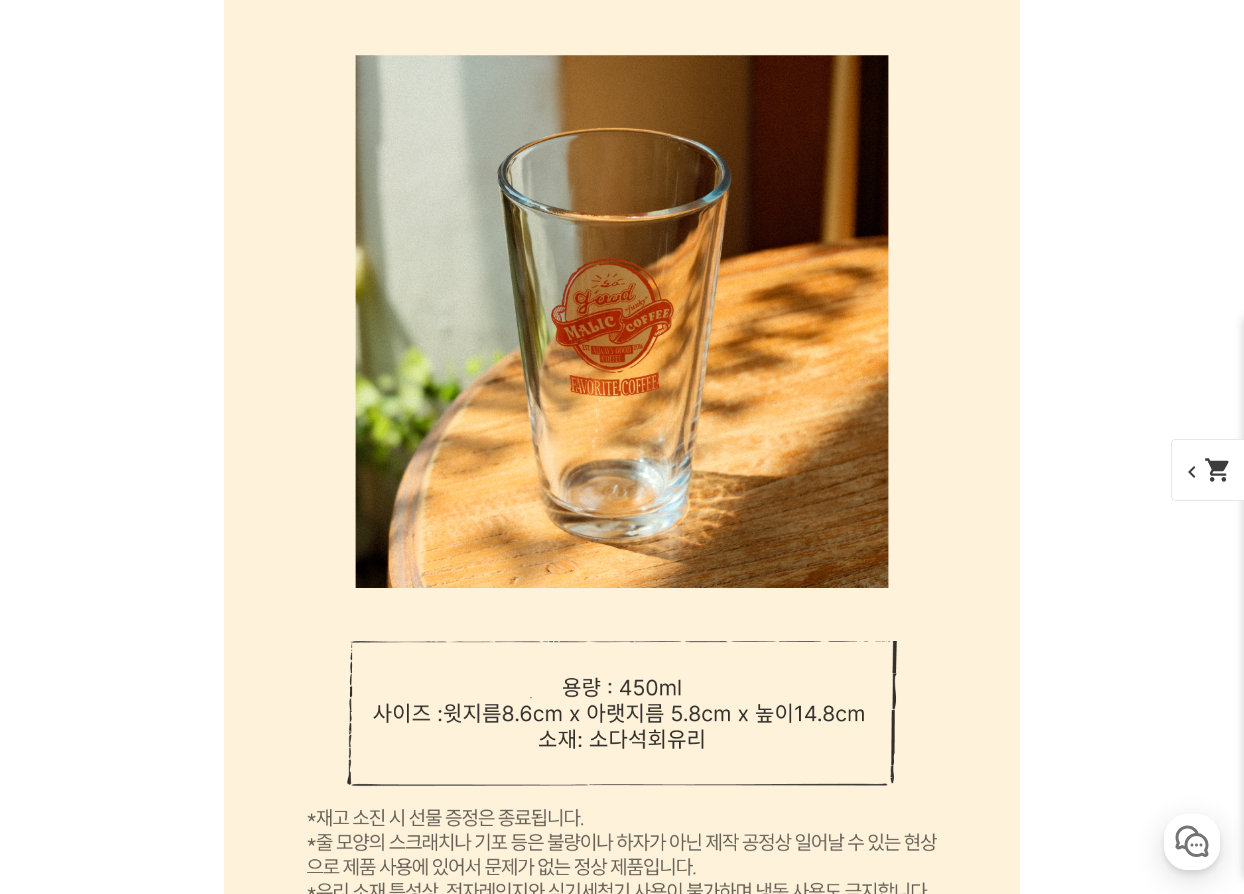 scroll, scrollTop: 22981, scrollLeft: 0, axis: vertical 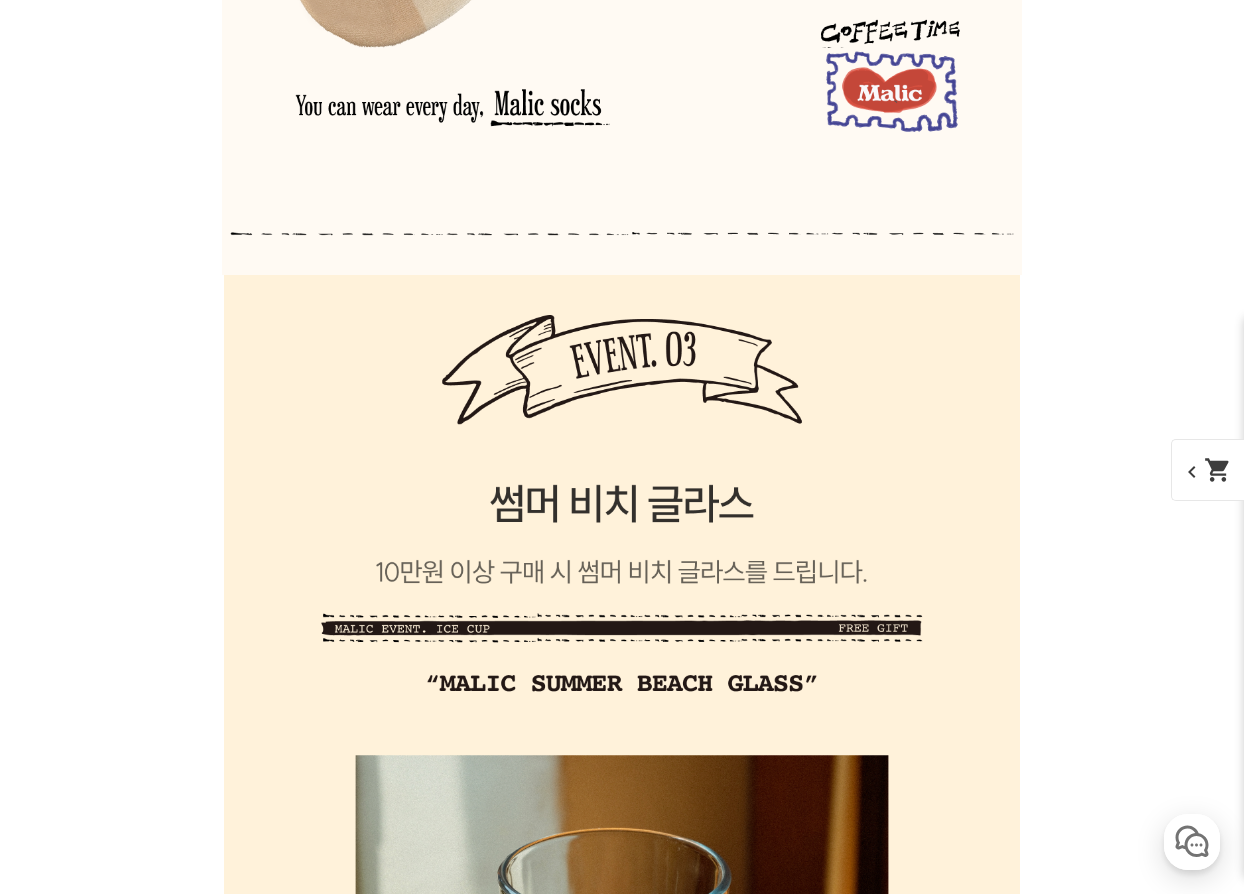 click on "1번째 리스트" at bounding box center [622, 19] 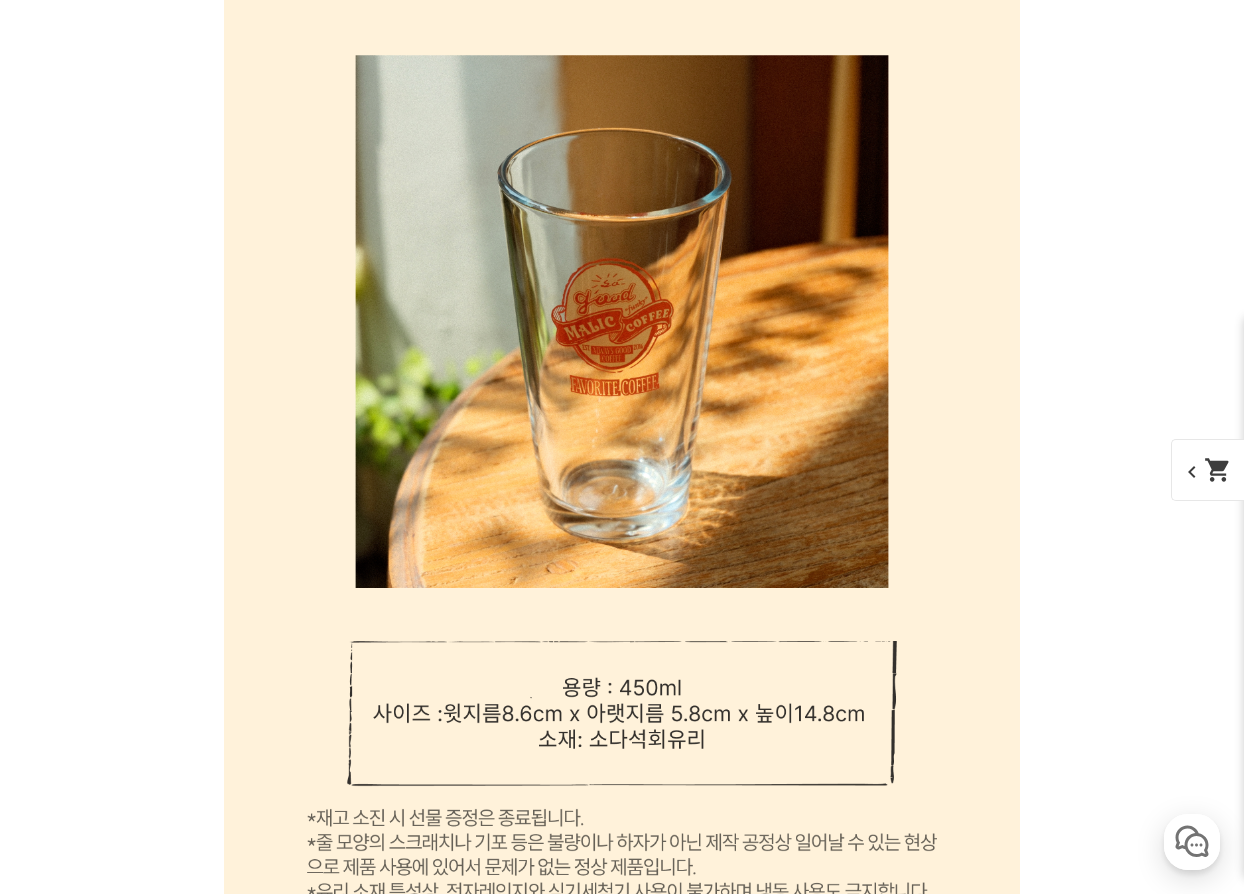 scroll, scrollTop: 24081, scrollLeft: 0, axis: vertical 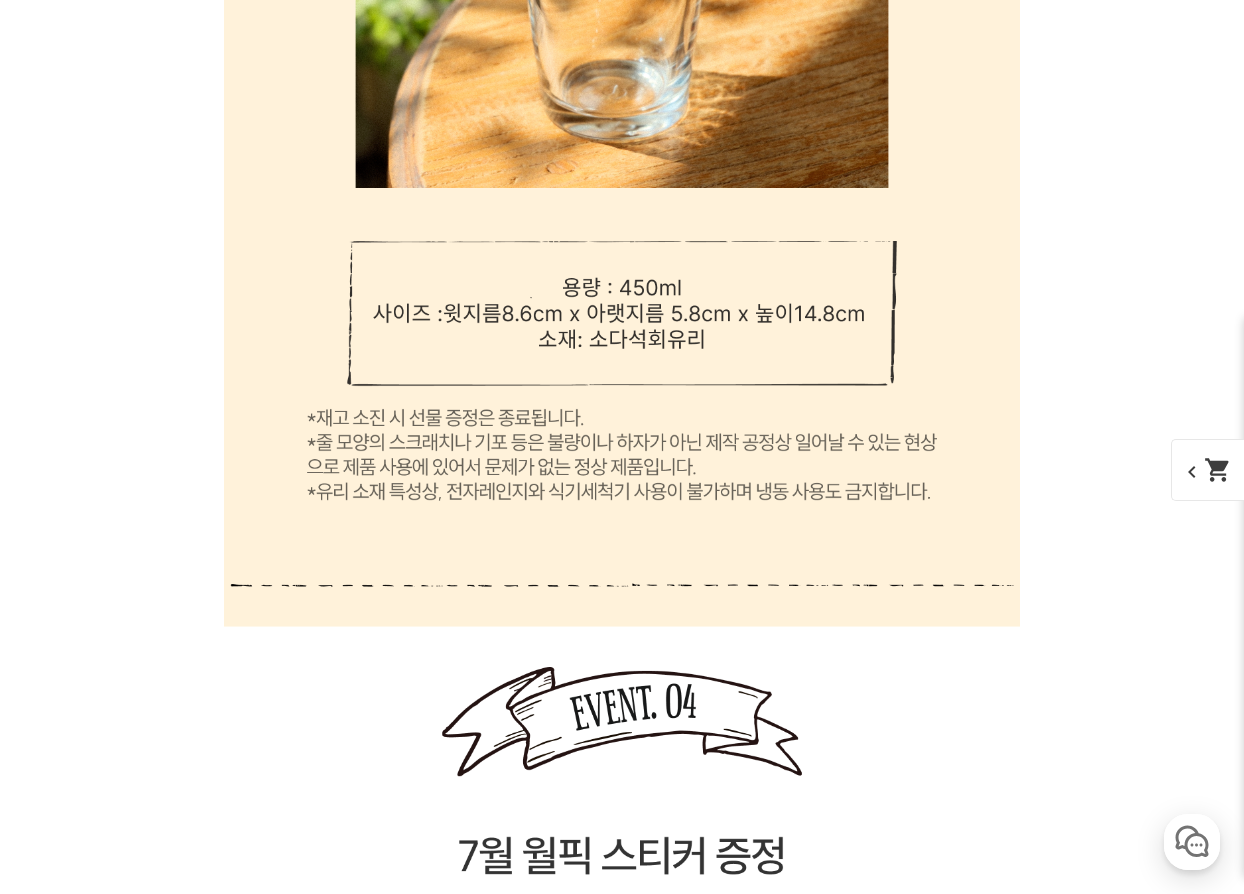 click on "1번째 리스트" at bounding box center (622, -1081) 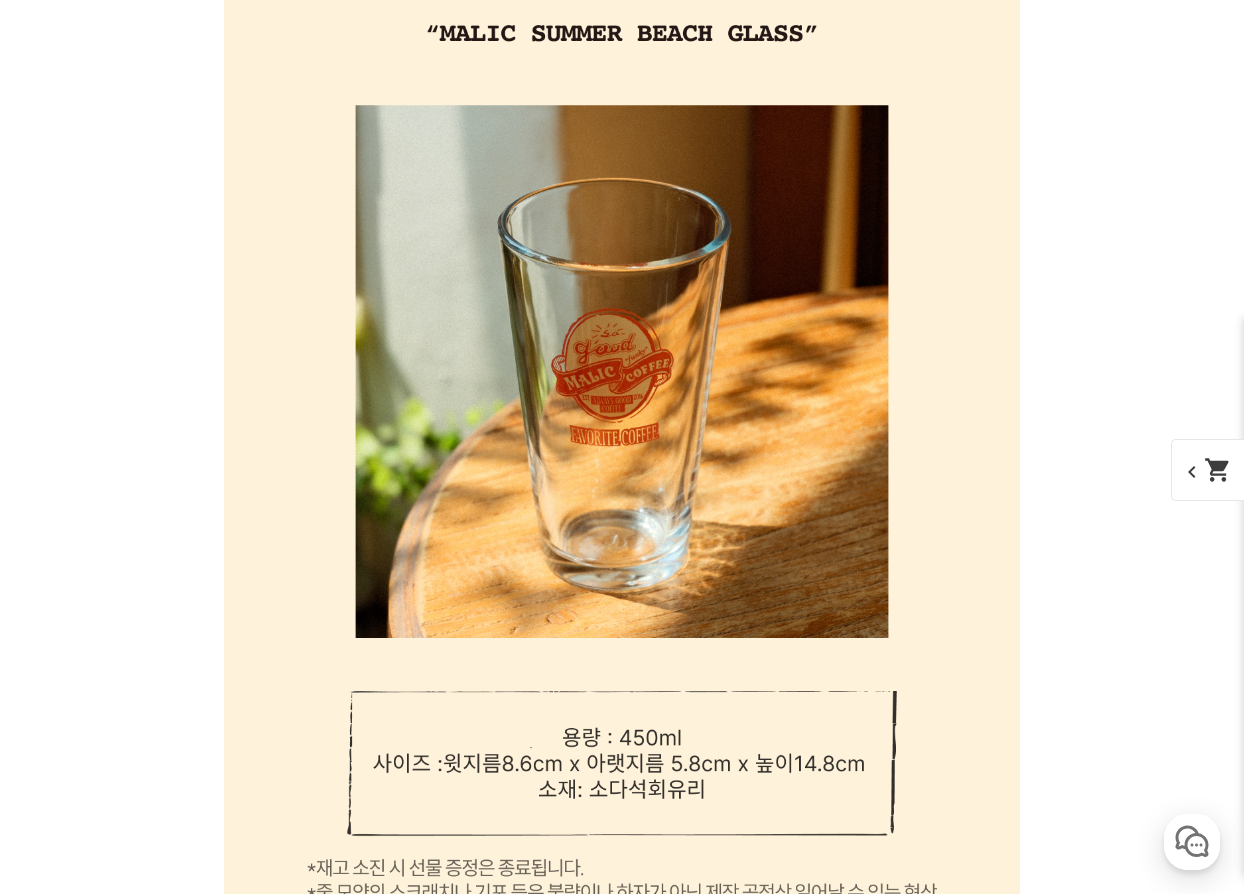 scroll, scrollTop: 23481, scrollLeft: 0, axis: vertical 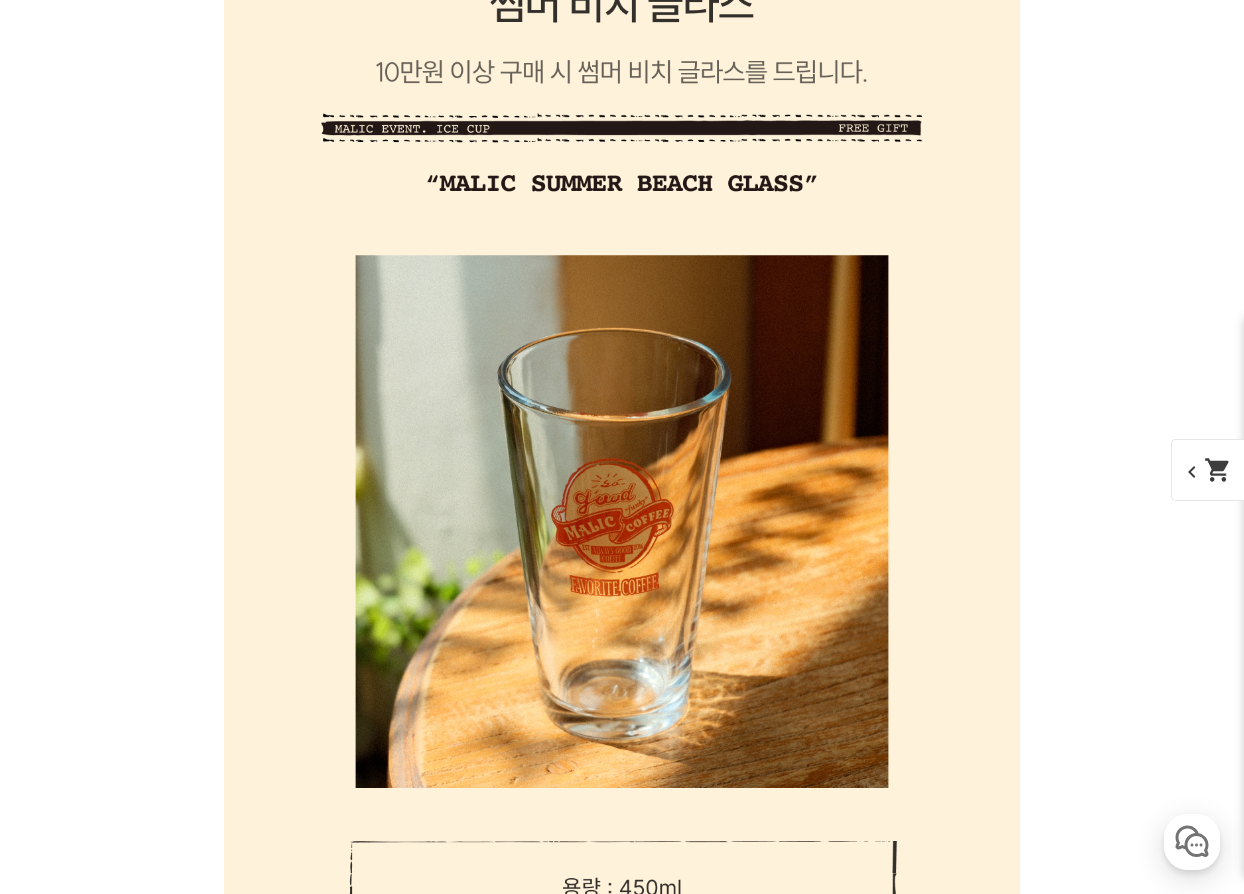 click on "1번째 리스트" at bounding box center (622, -481) 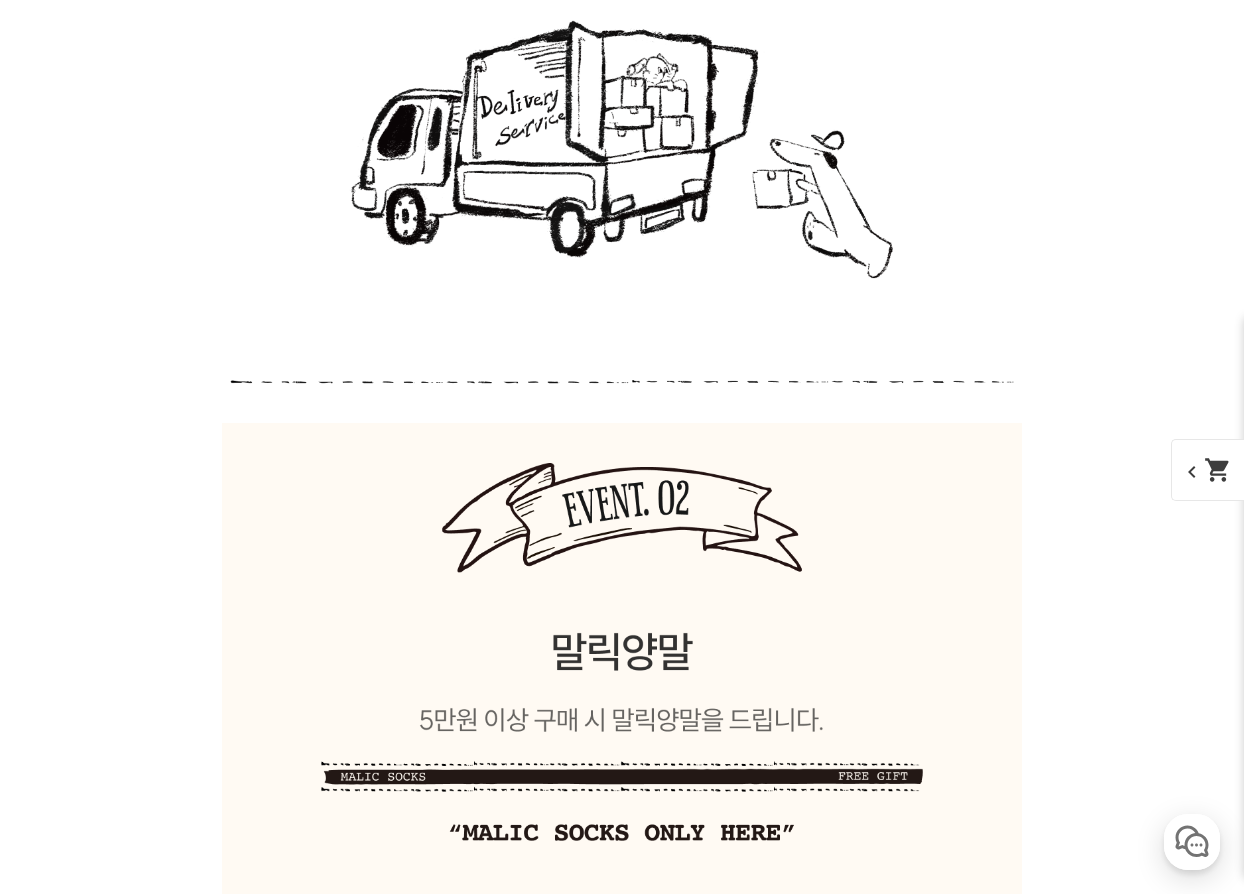 click on "1번째 리스트" at bounding box center [622, 1619] 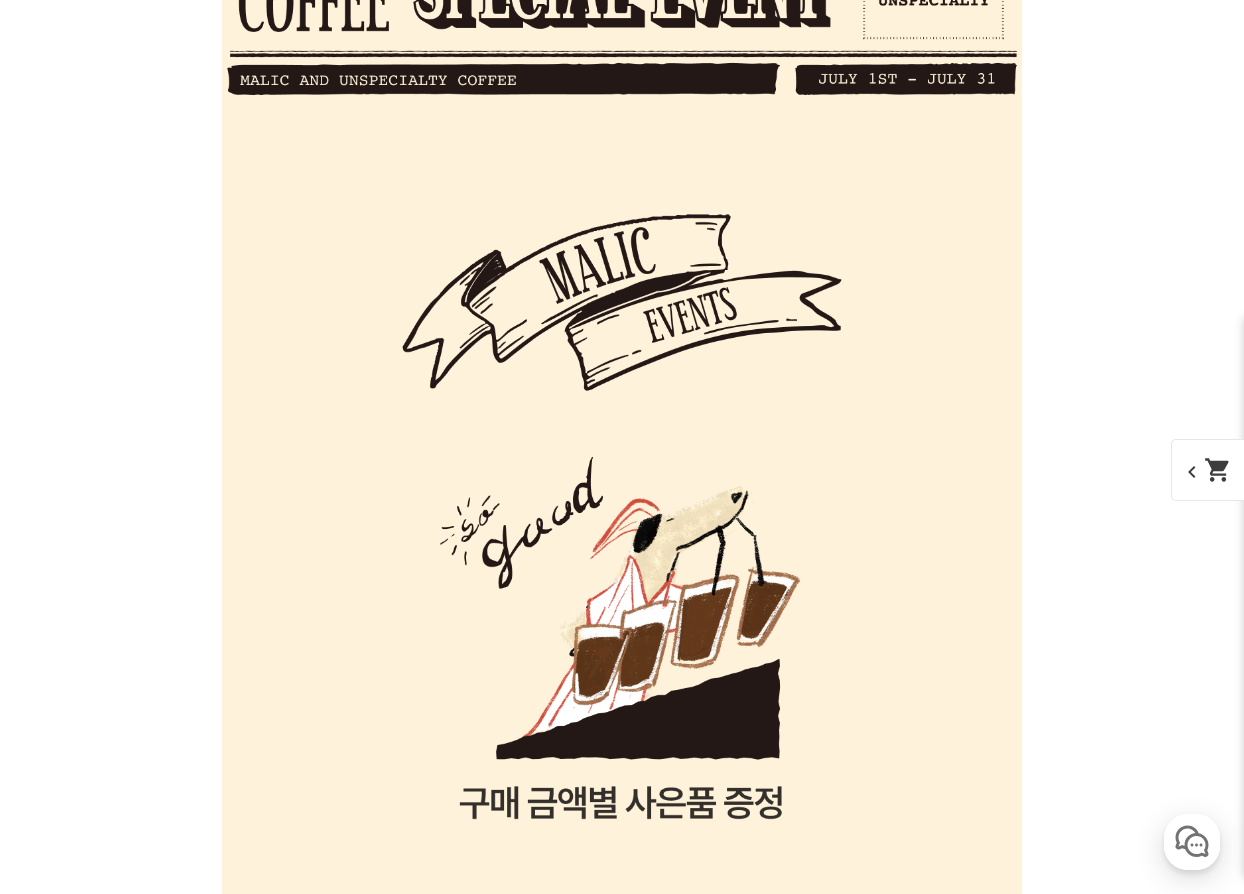 scroll, scrollTop: 20181, scrollLeft: 0, axis: vertical 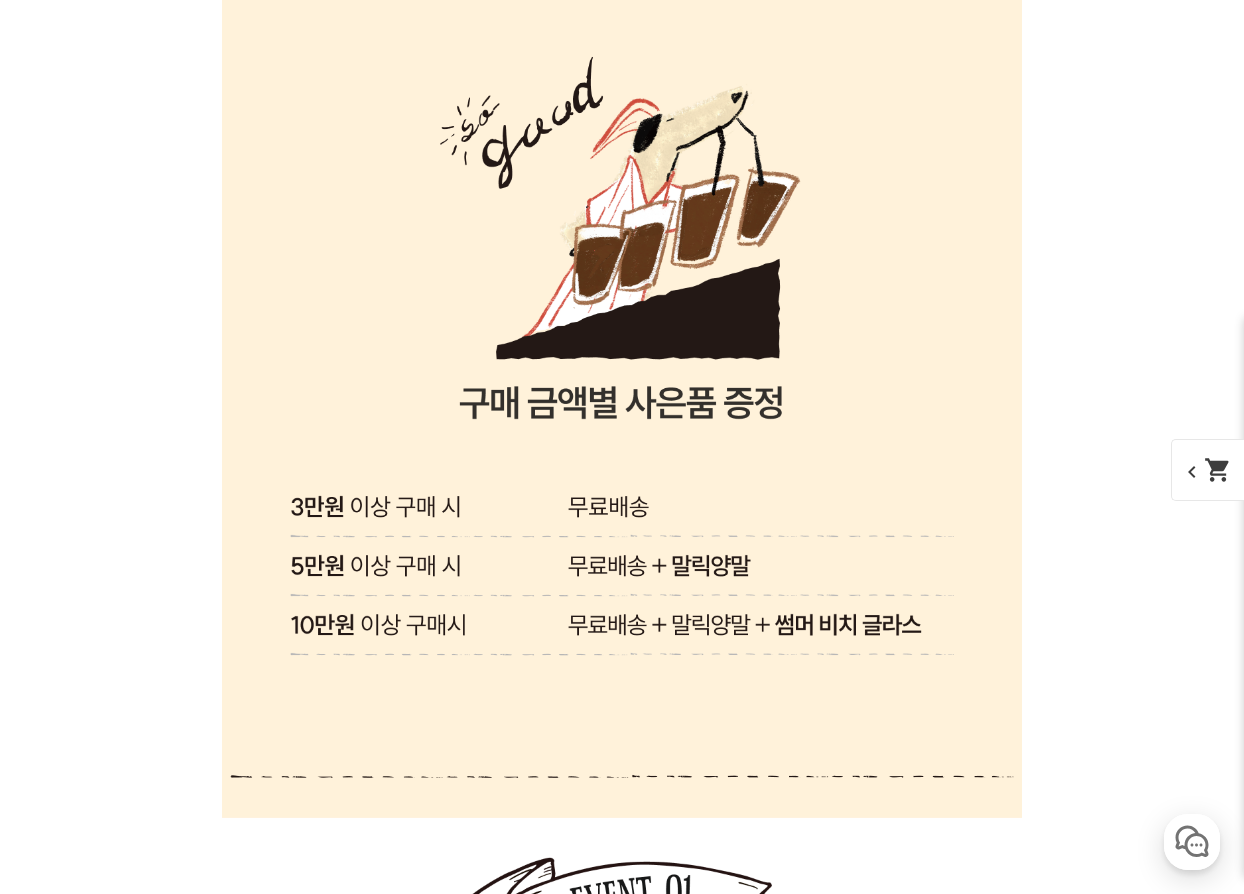 click on "1번째 리스트" at bounding box center (622, 2819) 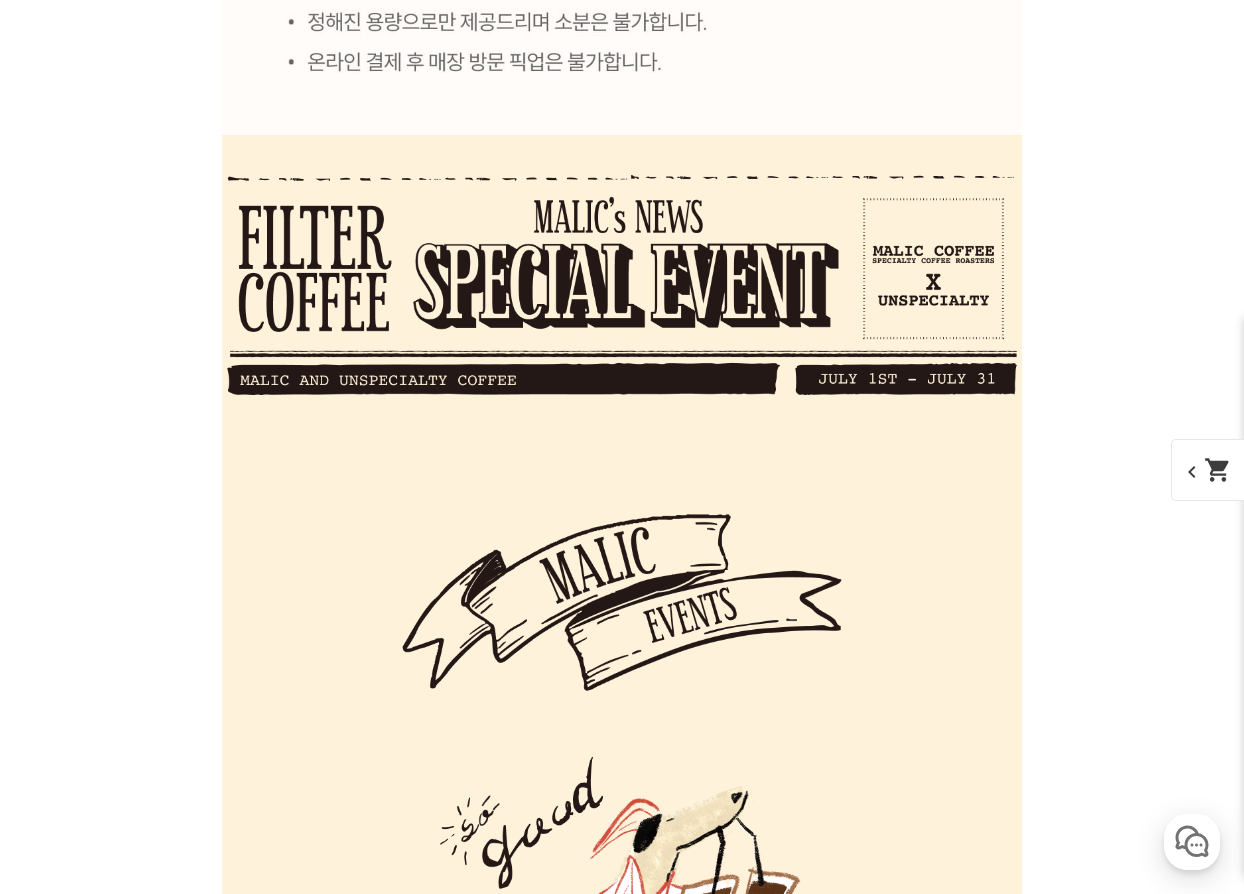 scroll, scrollTop: 18781, scrollLeft: 0, axis: vertical 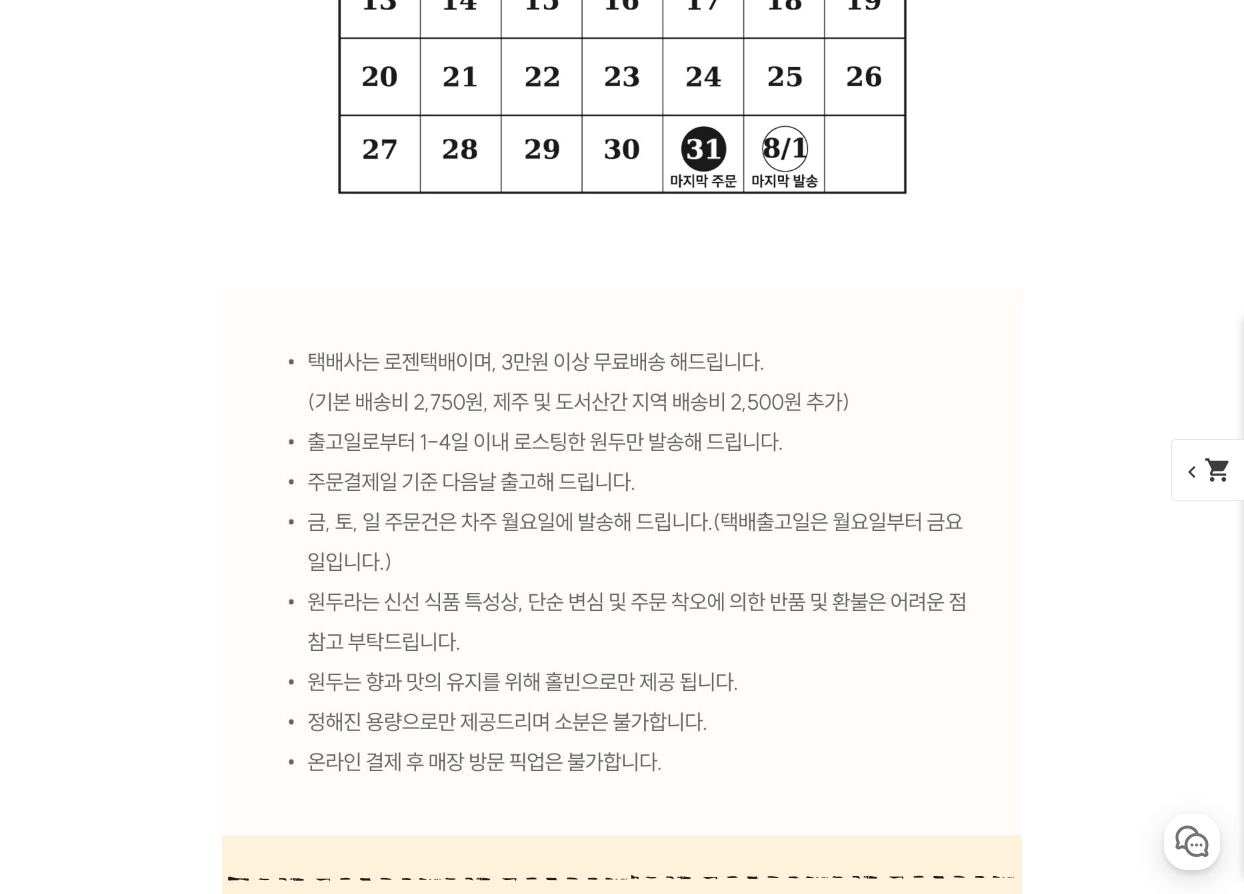 click on "1번째 리스트" at bounding box center (622, 4219) 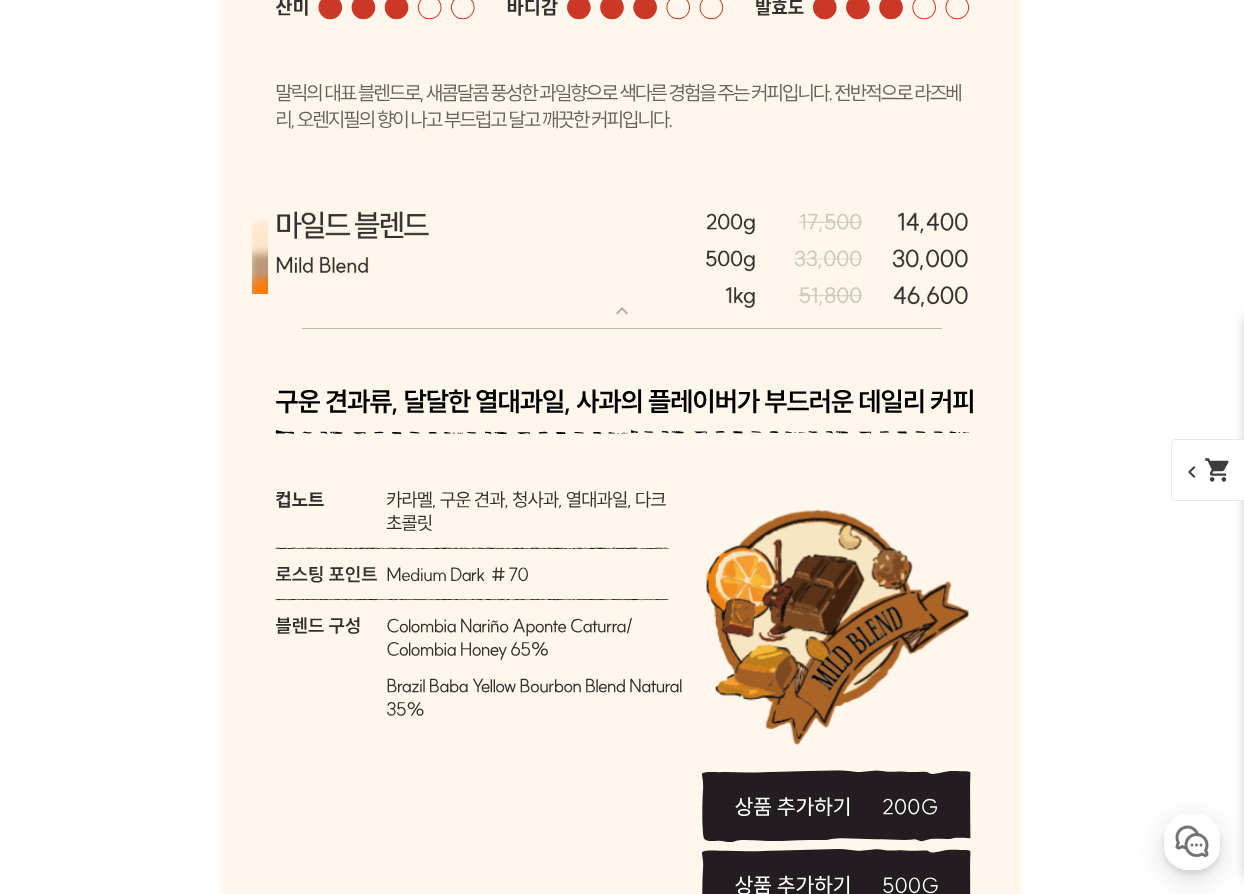 scroll, scrollTop: 8081, scrollLeft: 0, axis: vertical 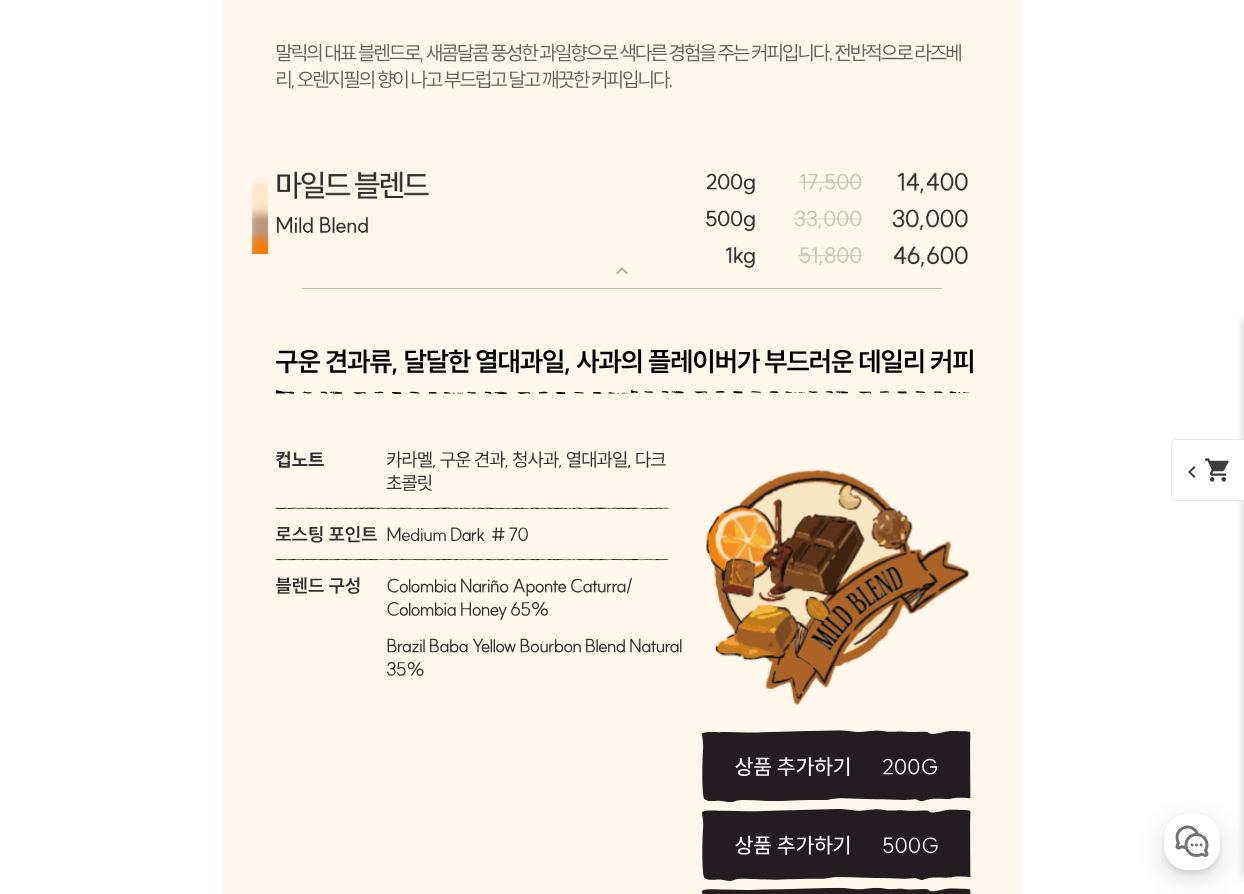 click on "1번째 리스트" at bounding box center [622, 14919] 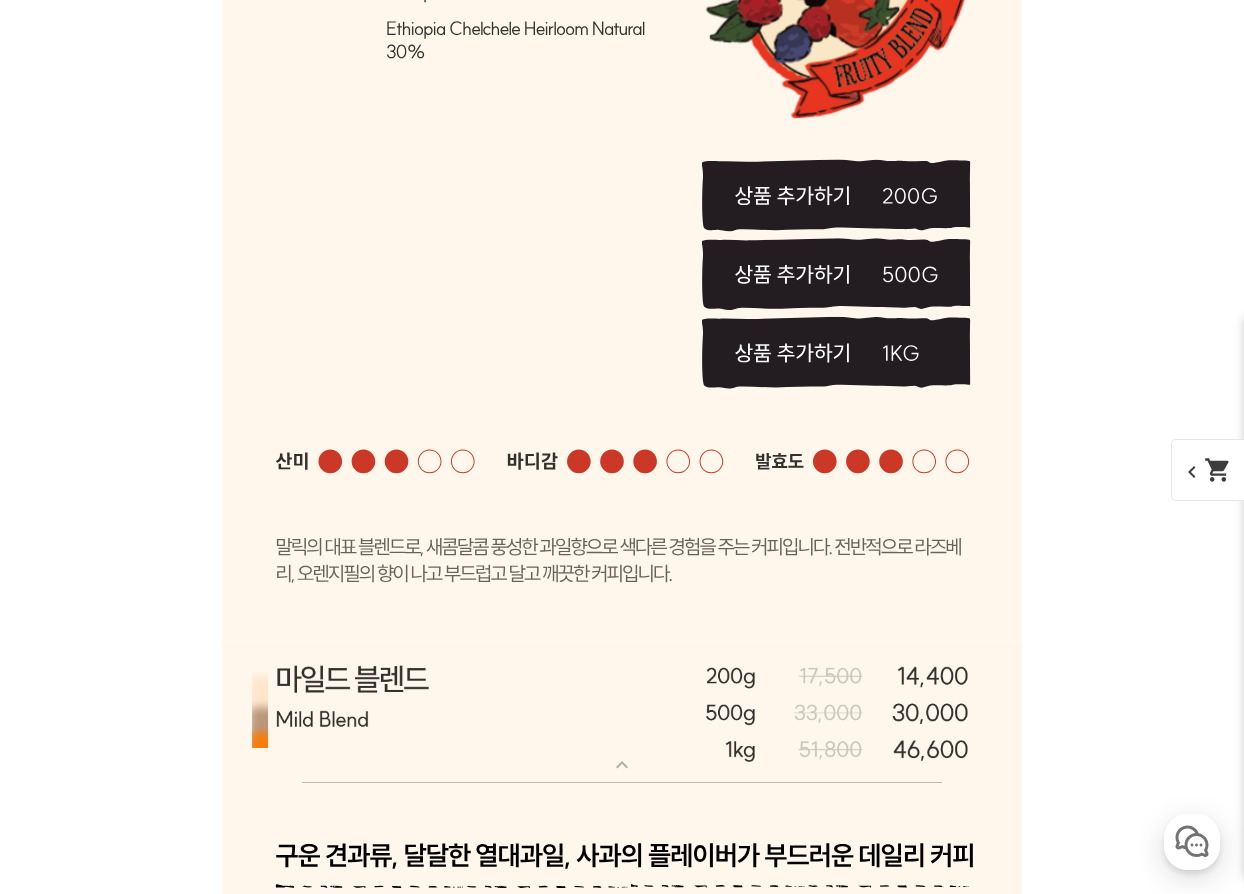 scroll, scrollTop: 7581, scrollLeft: 0, axis: vertical 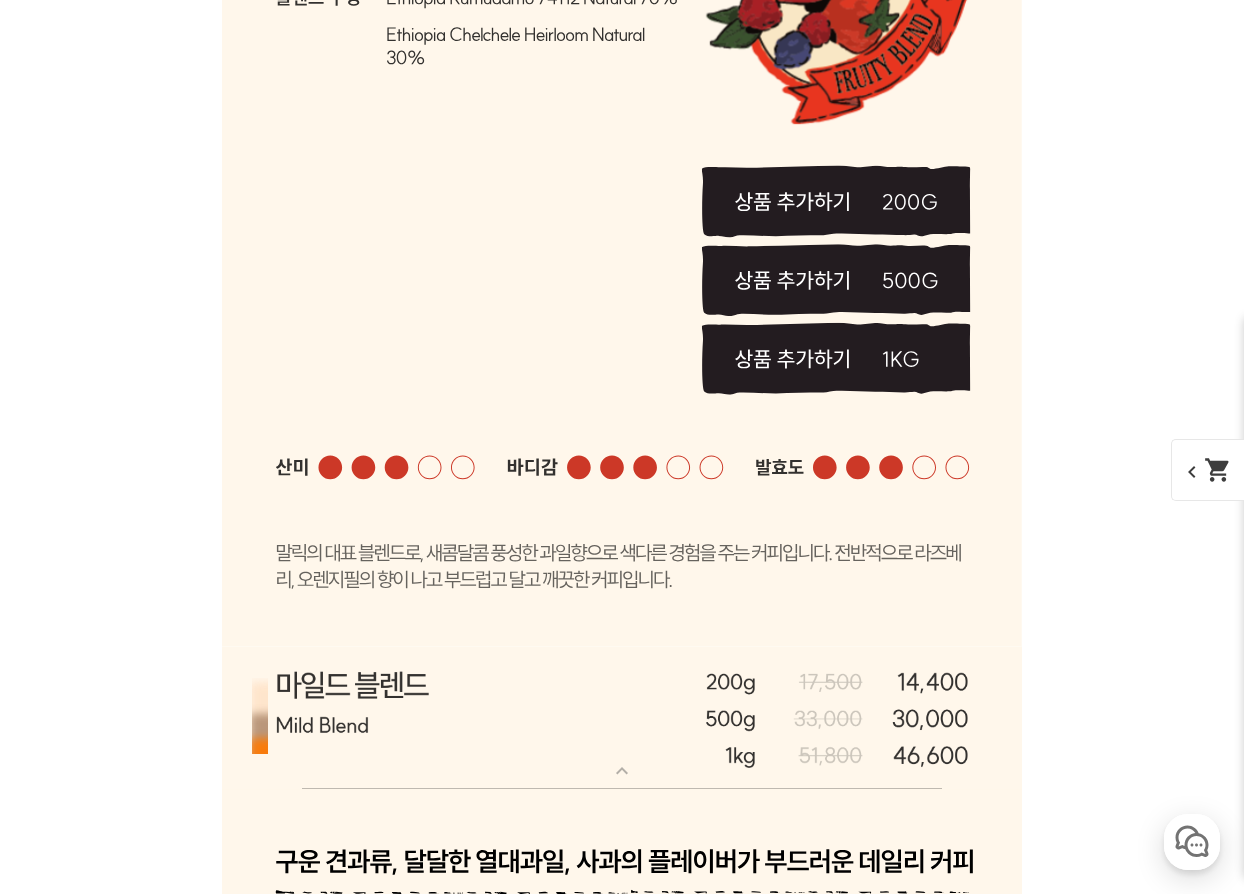 click on "1번째 리스트" at bounding box center (622, 15419) 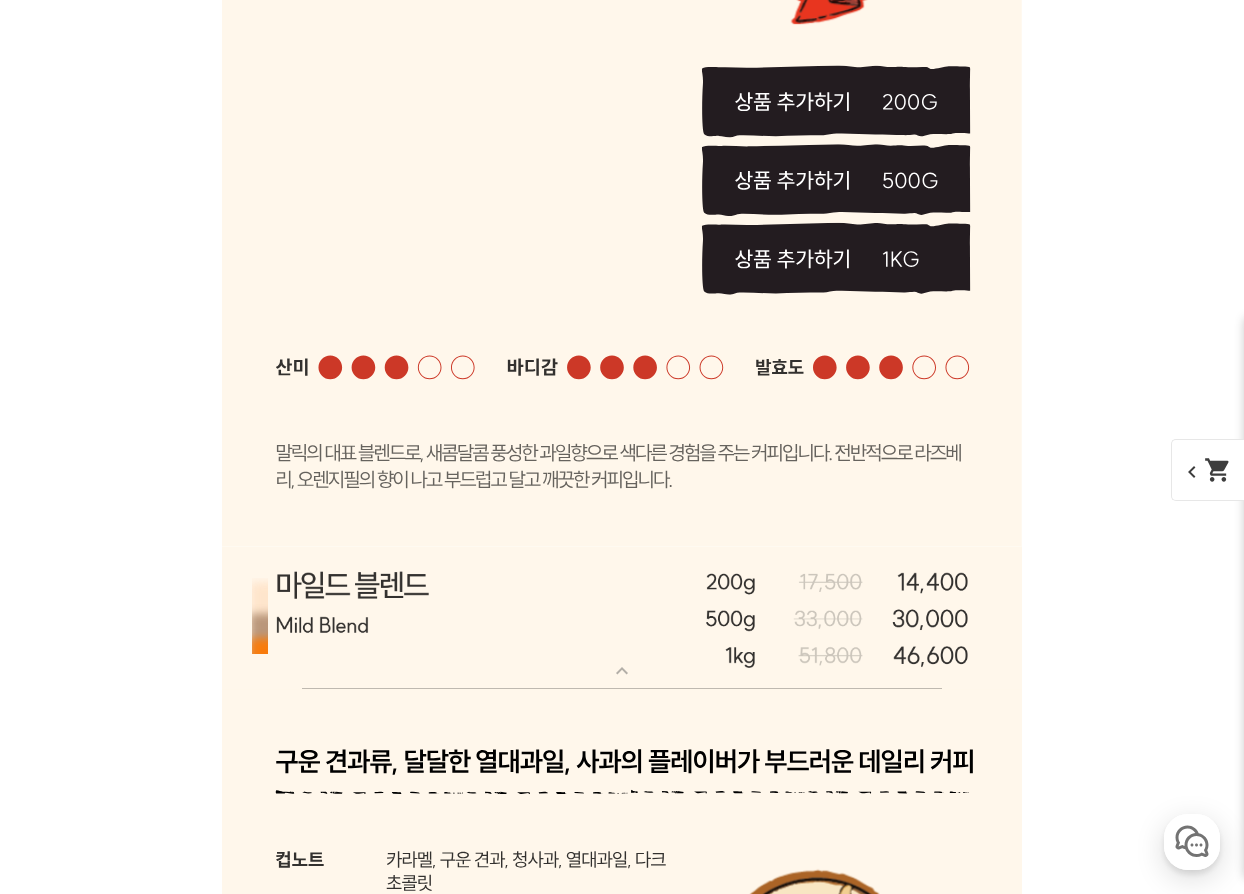 scroll, scrollTop: 8481, scrollLeft: 0, axis: vertical 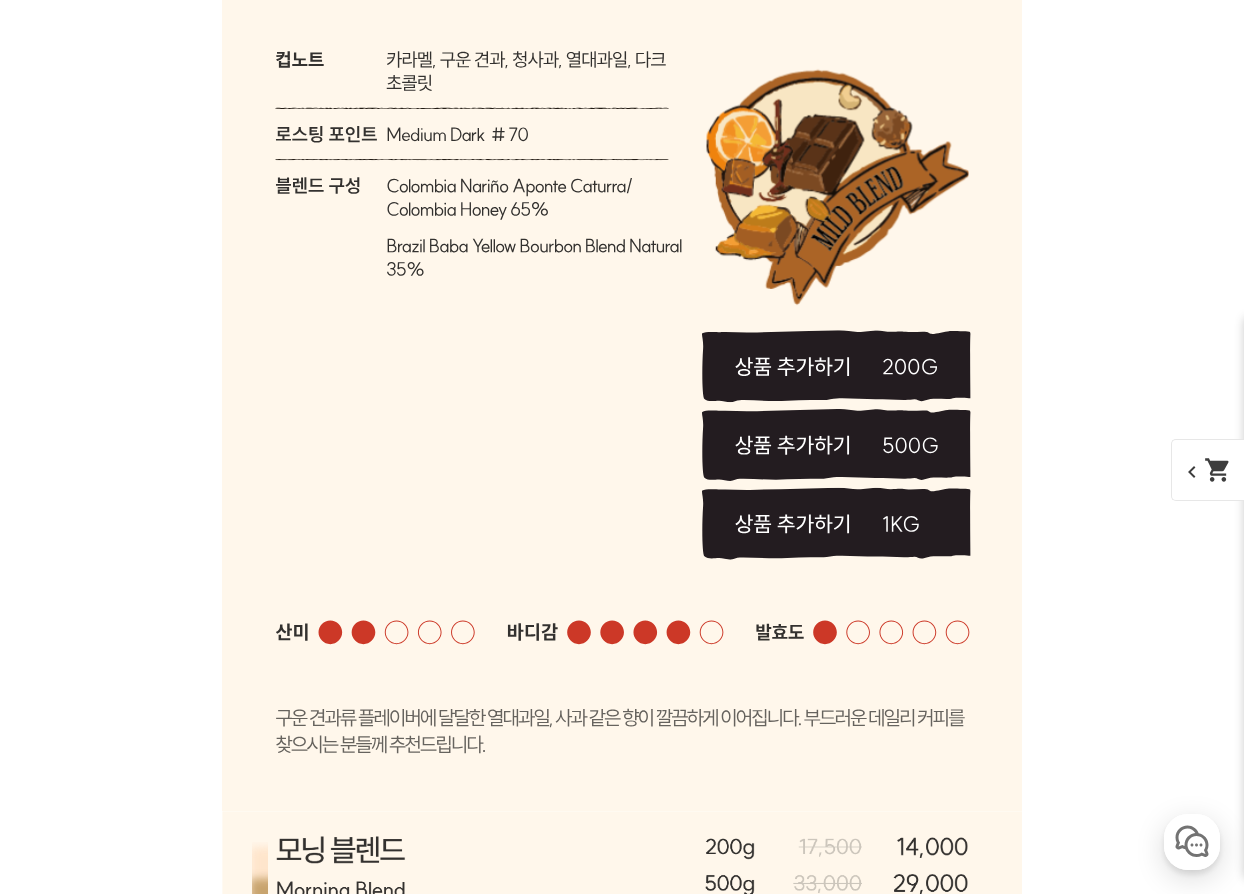 click on "1번째 리스트" at bounding box center (622, 14519) 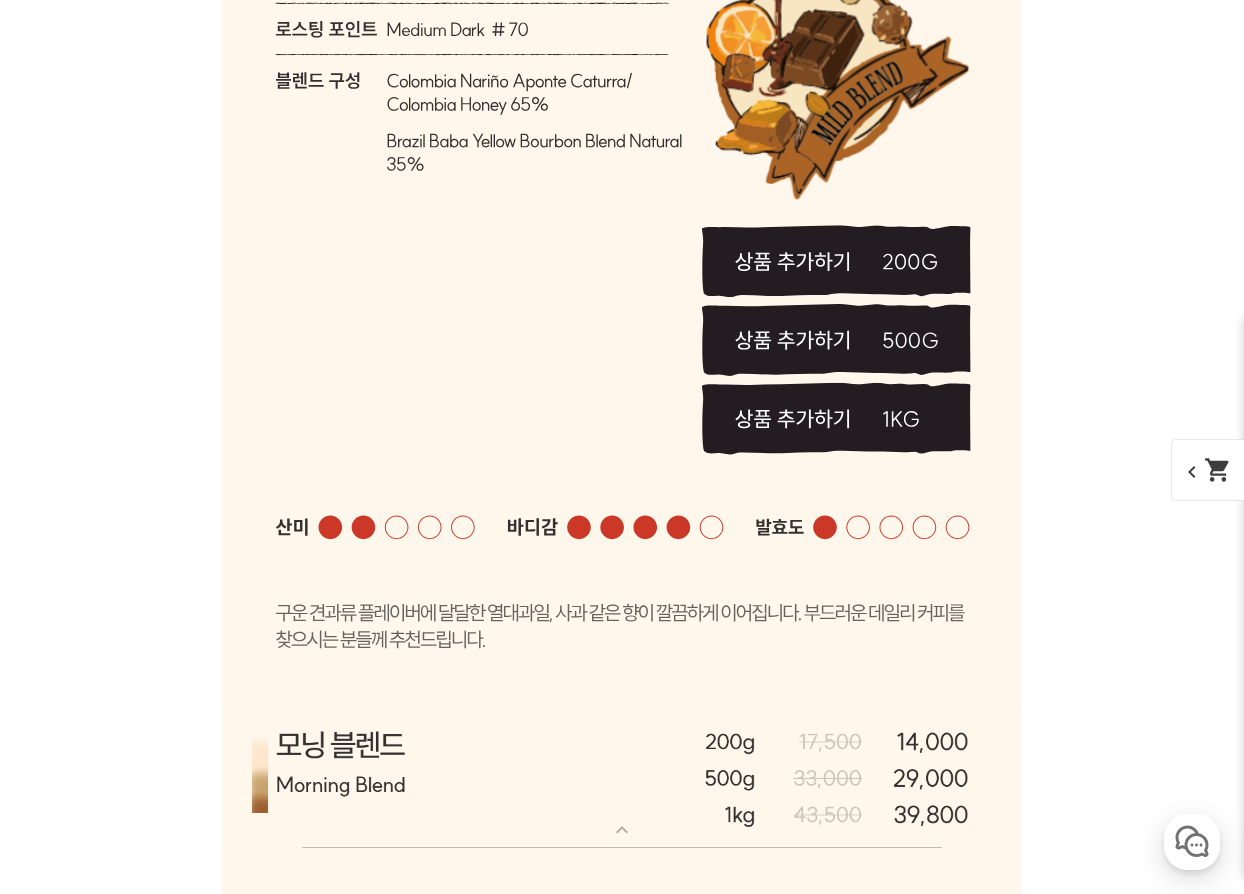 scroll, scrollTop: 8681, scrollLeft: 0, axis: vertical 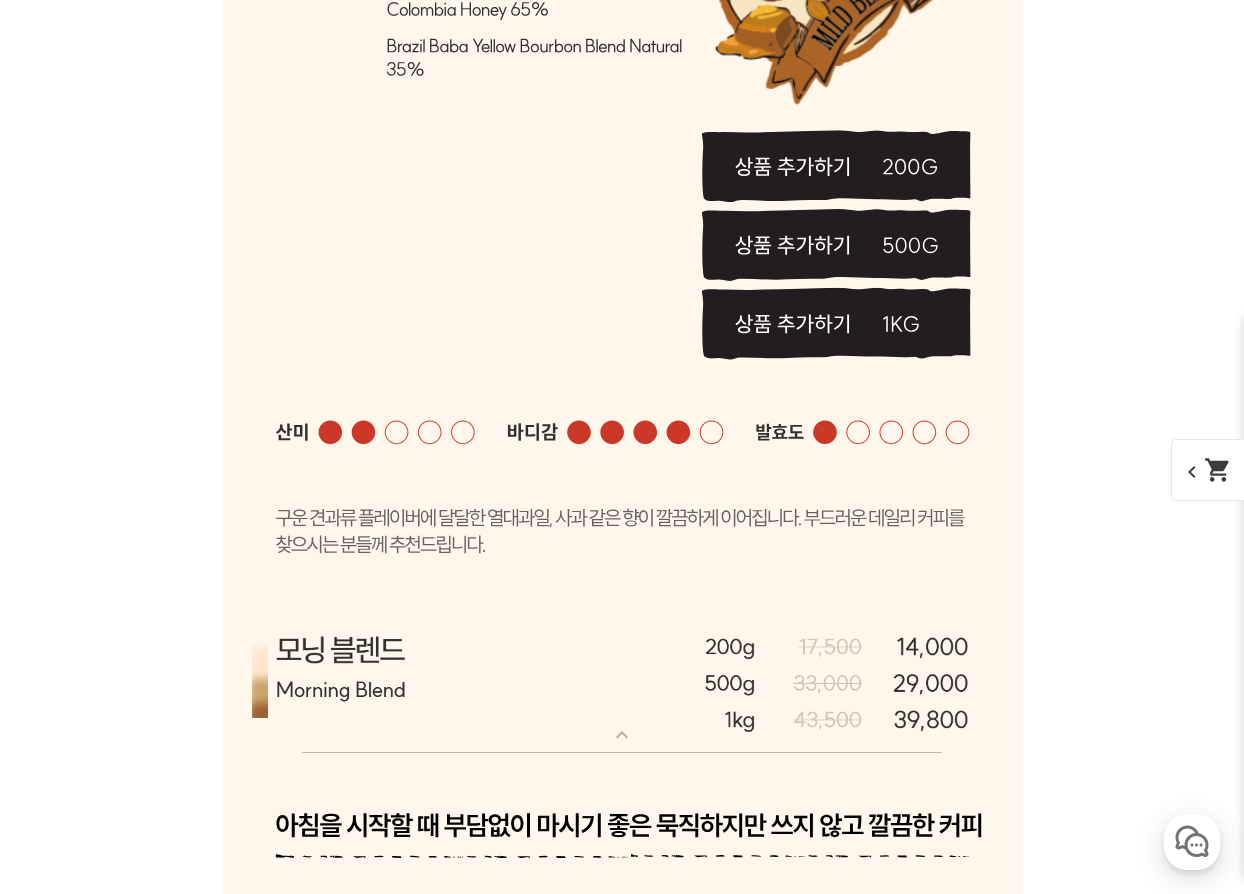click on "1번째 리스트" at bounding box center [622, 14319] 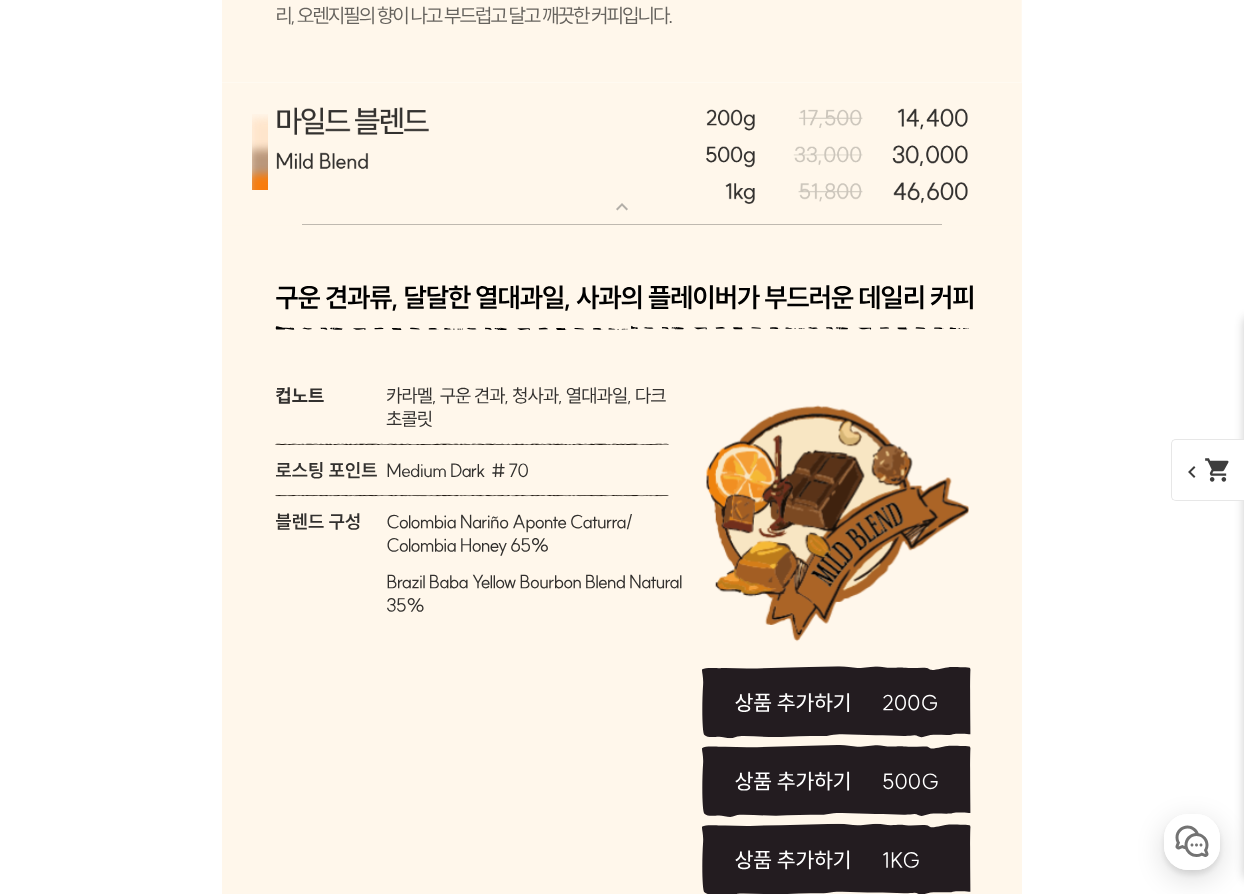 scroll, scrollTop: 8081, scrollLeft: 0, axis: vertical 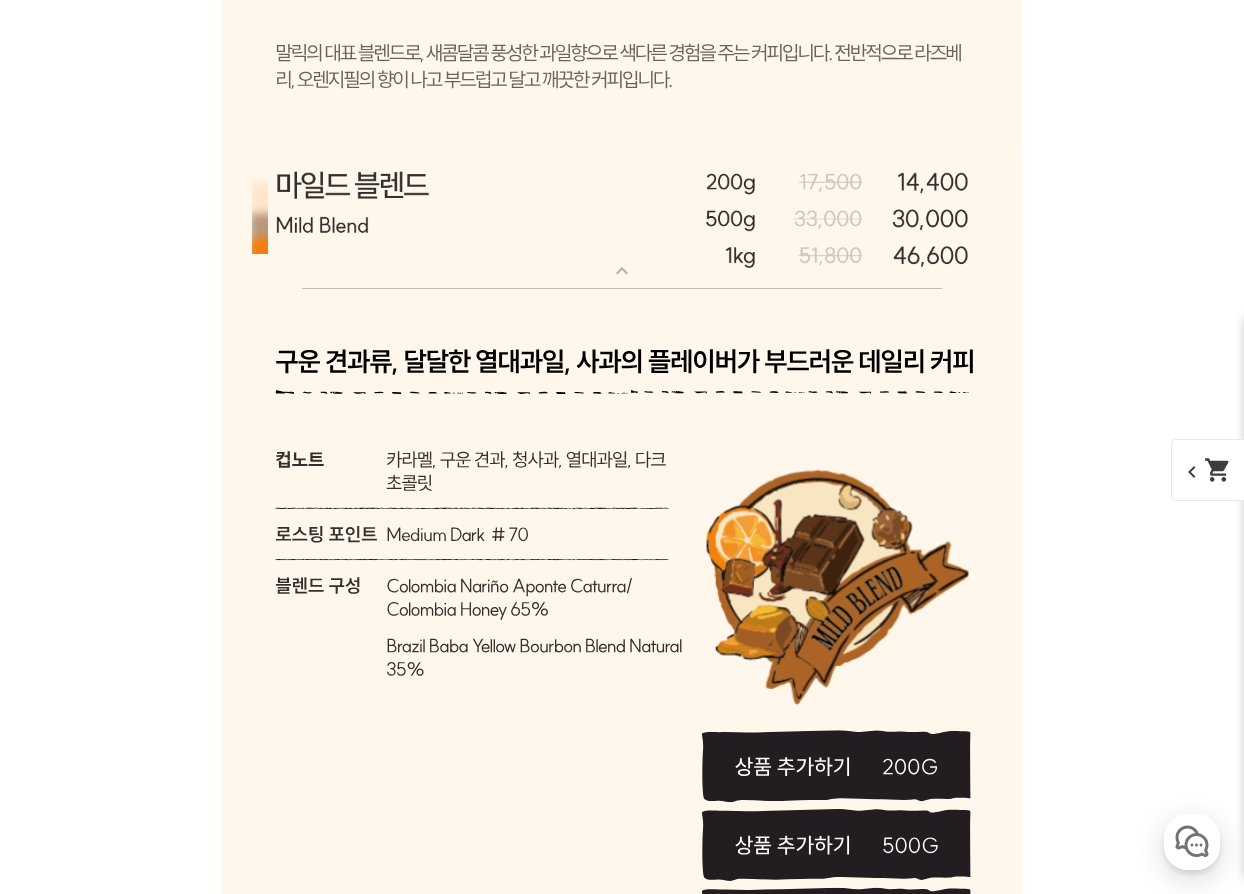 click on "1번째 리스트" at bounding box center (622, 14919) 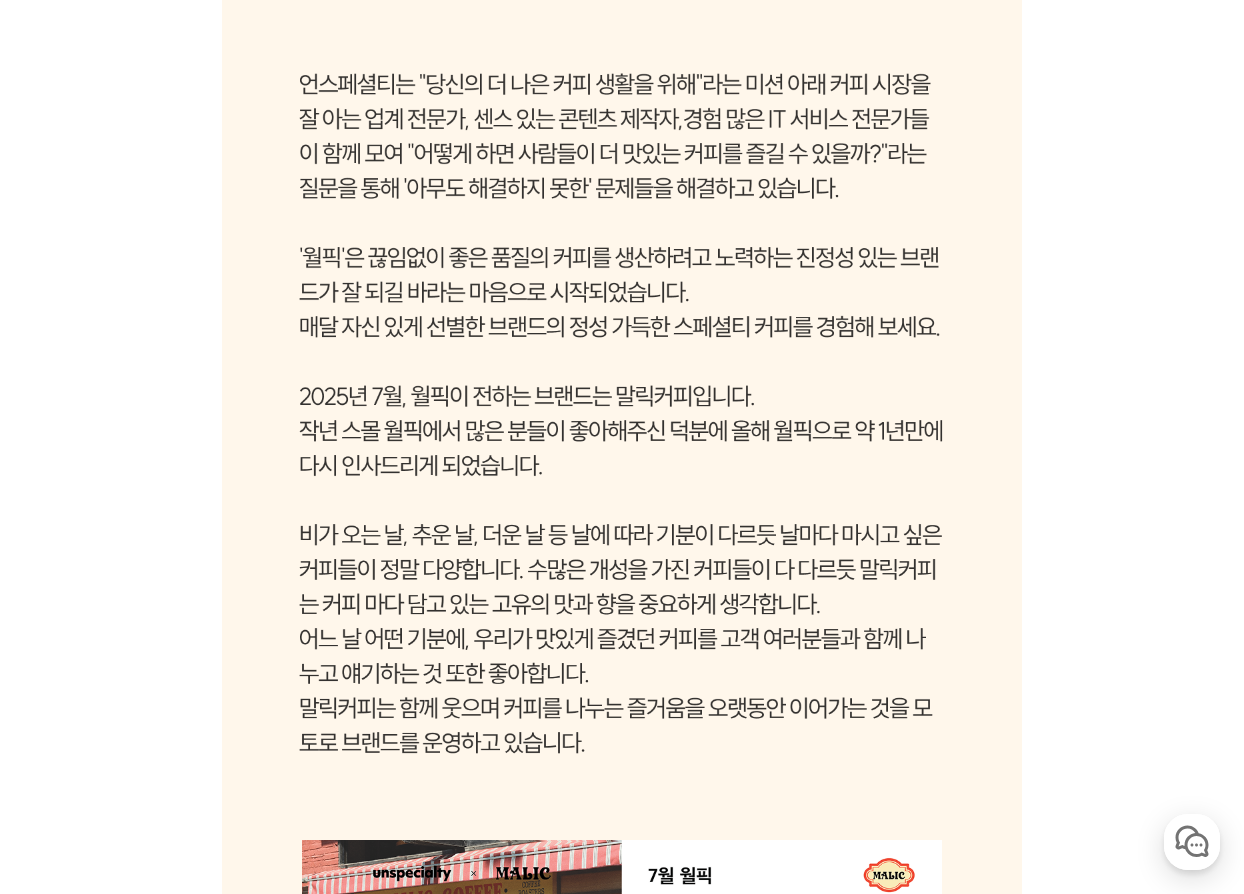 scroll, scrollTop: 0, scrollLeft: 0, axis: both 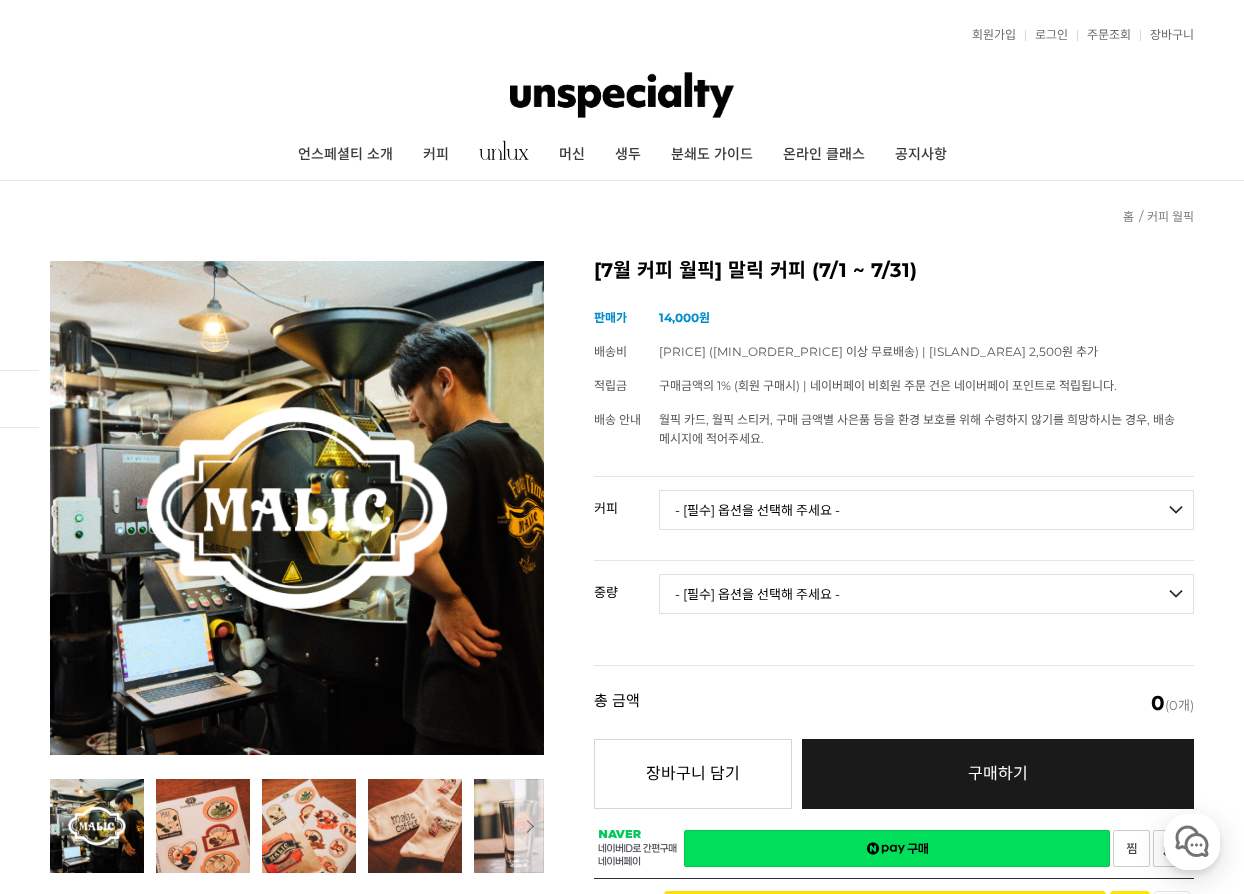 click on "[PRICE] ([MIN_ORDER_PRICE] 이상 무료배송) | [ISLAND_AREA] 2,500원 추가" at bounding box center [0, 0] 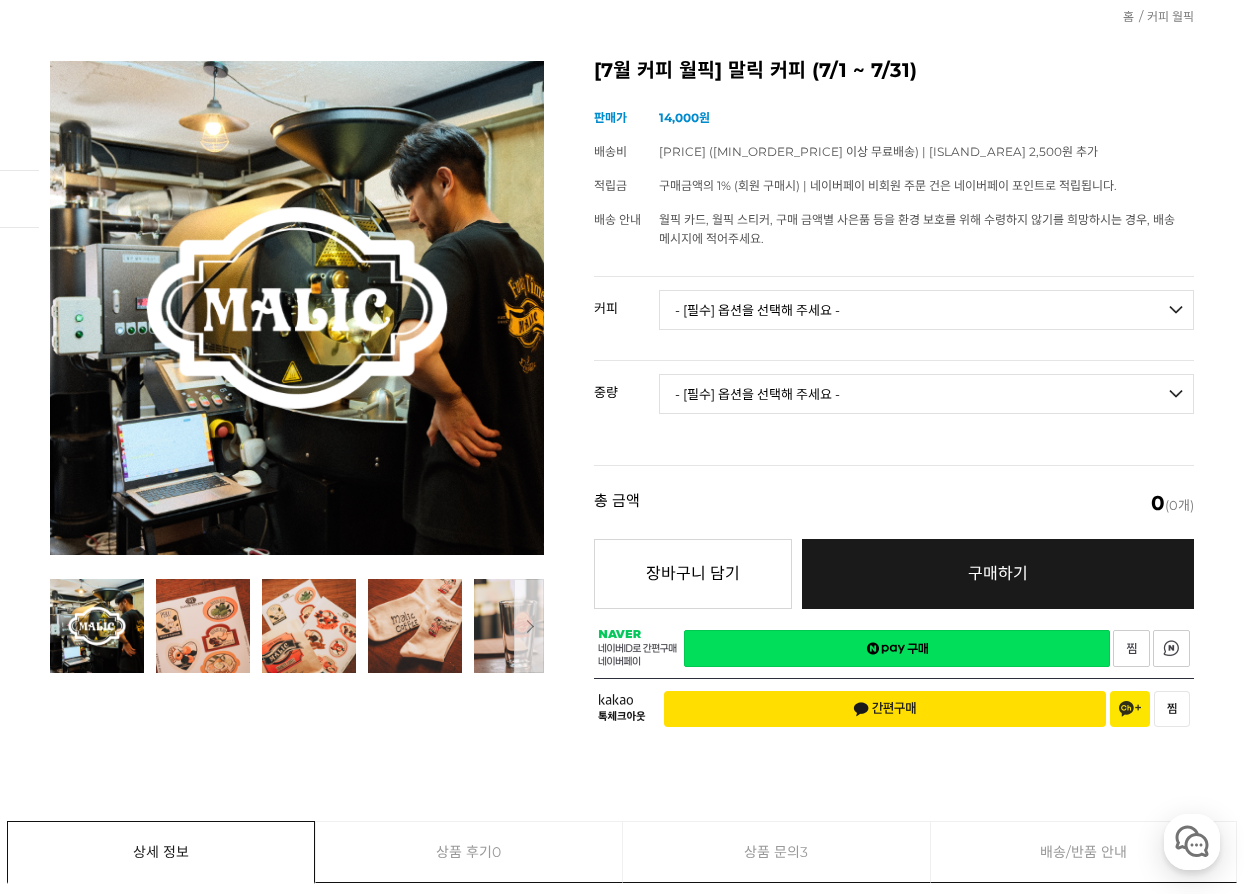 scroll, scrollTop: 300, scrollLeft: 0, axis: vertical 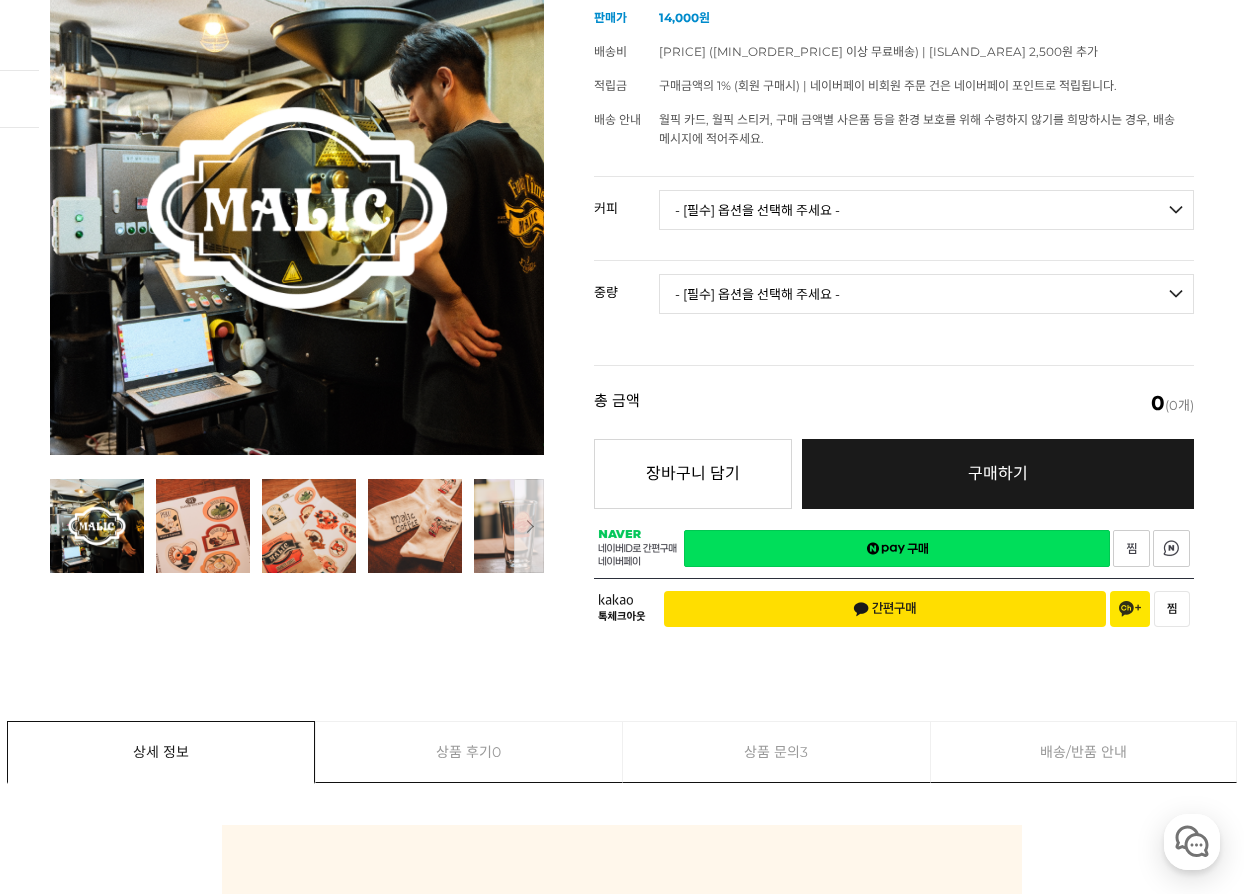 click on "- [필수] 옵션을 선택해 주세요 - ------------------- 언스페셜티 분쇄도 가이드 종이(주문 1개당 최대 1개 제공) 그레이프 쥬스 (언스페셜티 블렌드) 애플 쥬스 (언스페셜티 블렌드) 허니 자몽 쥬스 (언스페셜티 블렌드) [기획상품] 2024 Best of Panama 3종 10g 레시피팩 프루티 블렌드 마일드 블렌드 모닝 블렌드 #1 탄자니아 아카시아 힐스 게이샤 AA 풀리 워시드 #2 콜롬비아 포파얀 슈가케인 디카페인 #3 에티오피아 알로 타미루 미리가 74158 워시드 #4 에티오피아 첼베사 워시드 디카페인 #5 케냐 뚱구리 AB 풀리 워시드 #6 에티오피아 버그 우 셀렉션 에얼룸 내추럴 (Lot2) #7 에티오피아 알로 타미루 무라고 74158 클래식 워시드 #8 케냐 은가라투아 AB 워시드 (Lot 159) #21 에티오피아 바샤 베켈레 곤조베 싱글팜 74158 내추럴 #22 에티오피아 알로 타미루 무라고 74158 하이브리드 워시드" at bounding box center (926, 210) 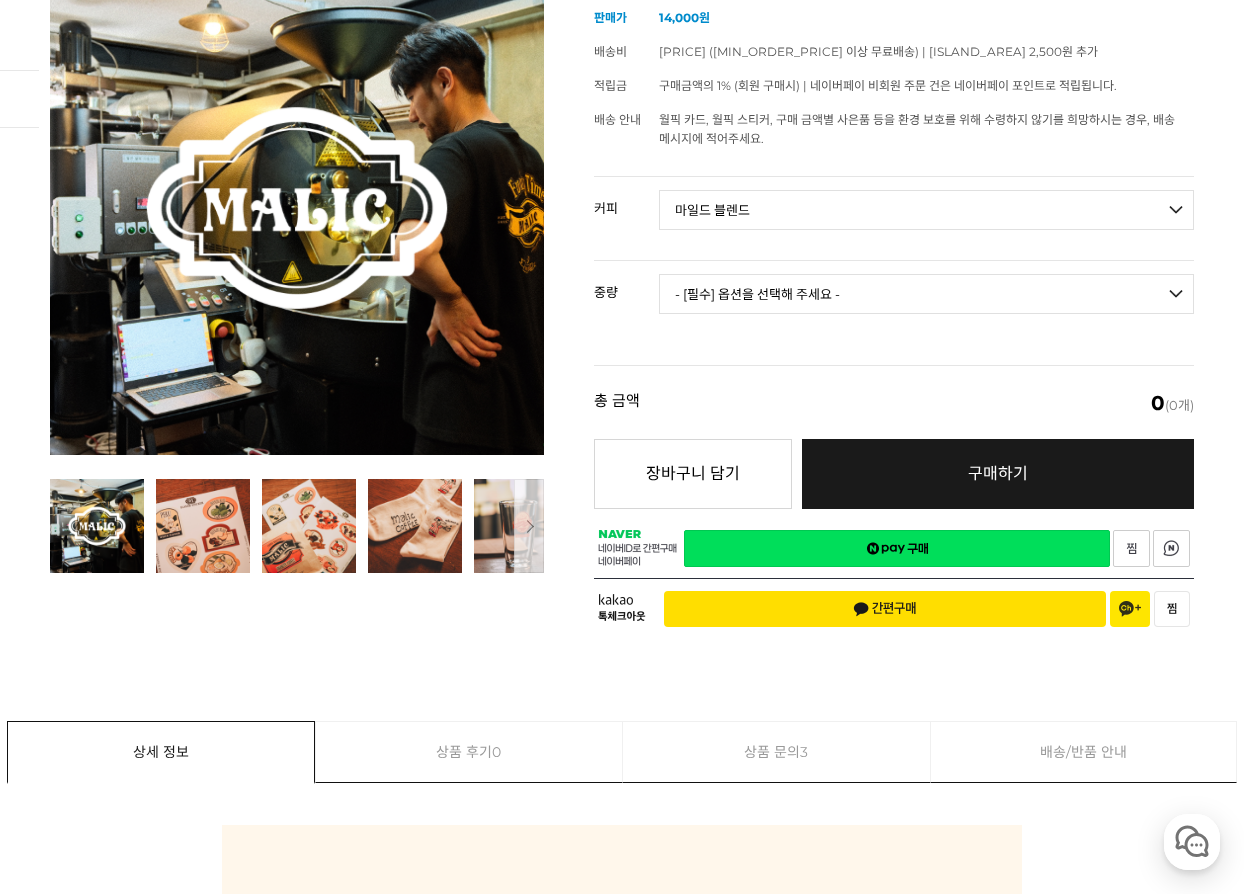 click on "- [필수] 옵션을 선택해 주세요 - ------------------- 언스페셜티 분쇄도 가이드 종이(주문 1개당 최대 1개 제공) 그레이프 쥬스 (언스페셜티 블렌드) 애플 쥬스 (언스페셜티 블렌드) 허니 자몽 쥬스 (언스페셜티 블렌드) [기획상품] 2024 Best of Panama 3종 10g 레시피팩 프루티 블렌드 마일드 블렌드 모닝 블렌드 #1 탄자니아 아카시아 힐스 게이샤 AA 풀리 워시드 #2 콜롬비아 포파얀 슈가케인 디카페인 #3 에티오피아 알로 타미루 미리가 74158 워시드 #4 에티오피아 첼베사 워시드 디카페인 #5 케냐 뚱구리 AB 풀리 워시드 #6 에티오피아 버그 우 셀렉션 에얼룸 내추럴 (Lot2) #7 에티오피아 알로 타미루 무라고 74158 클래식 워시드 #8 케냐 은가라투아 AB 워시드 (Lot 159) #21 에티오피아 바샤 베켈레 곤조베 싱글팜 74158 내추럴 #22 에티오피아 알로 타미루 무라고 74158 하이브리드 워시드" at bounding box center (926, 210) 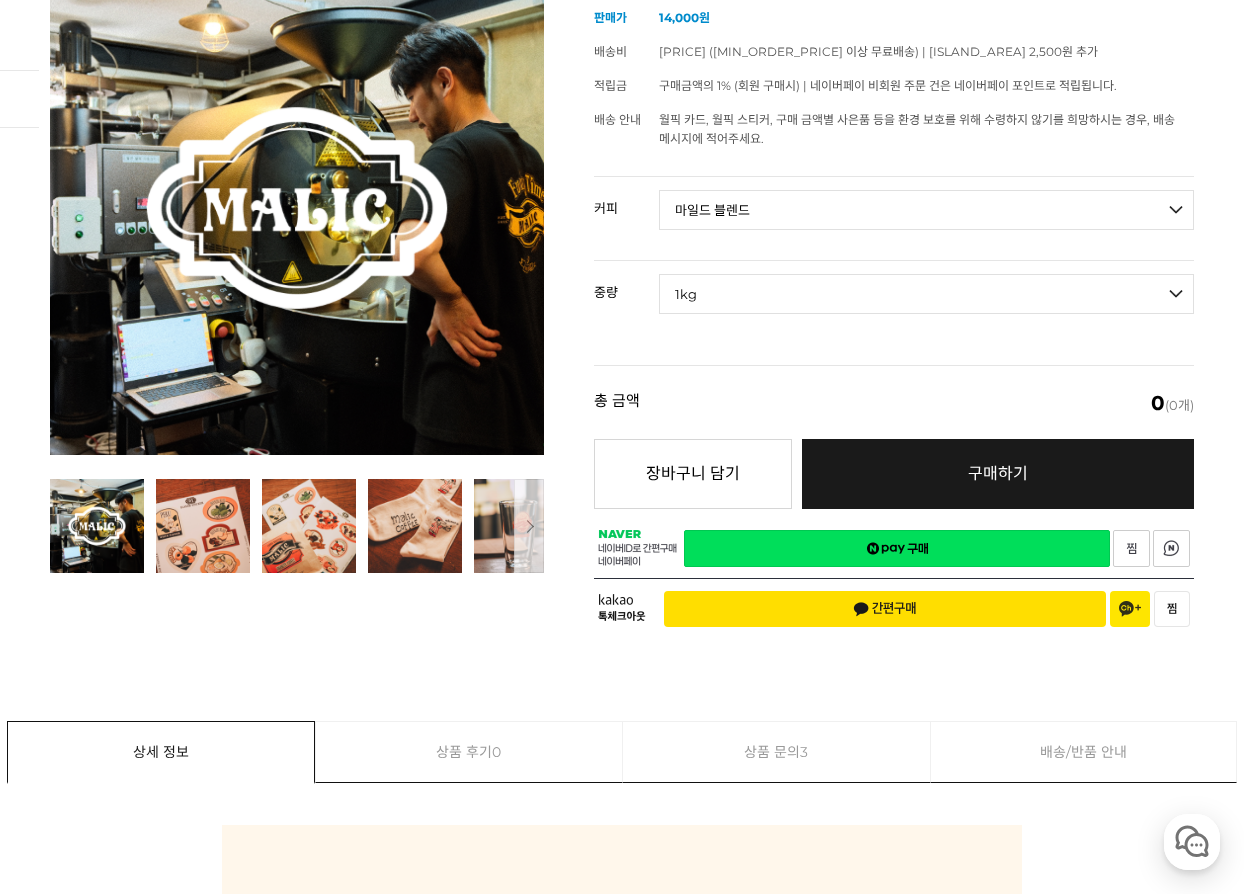 click on "- [필수] 옵션을 선택해 주세요 - ------------------- 200g 500g 1kg" at bounding box center (926, 294) 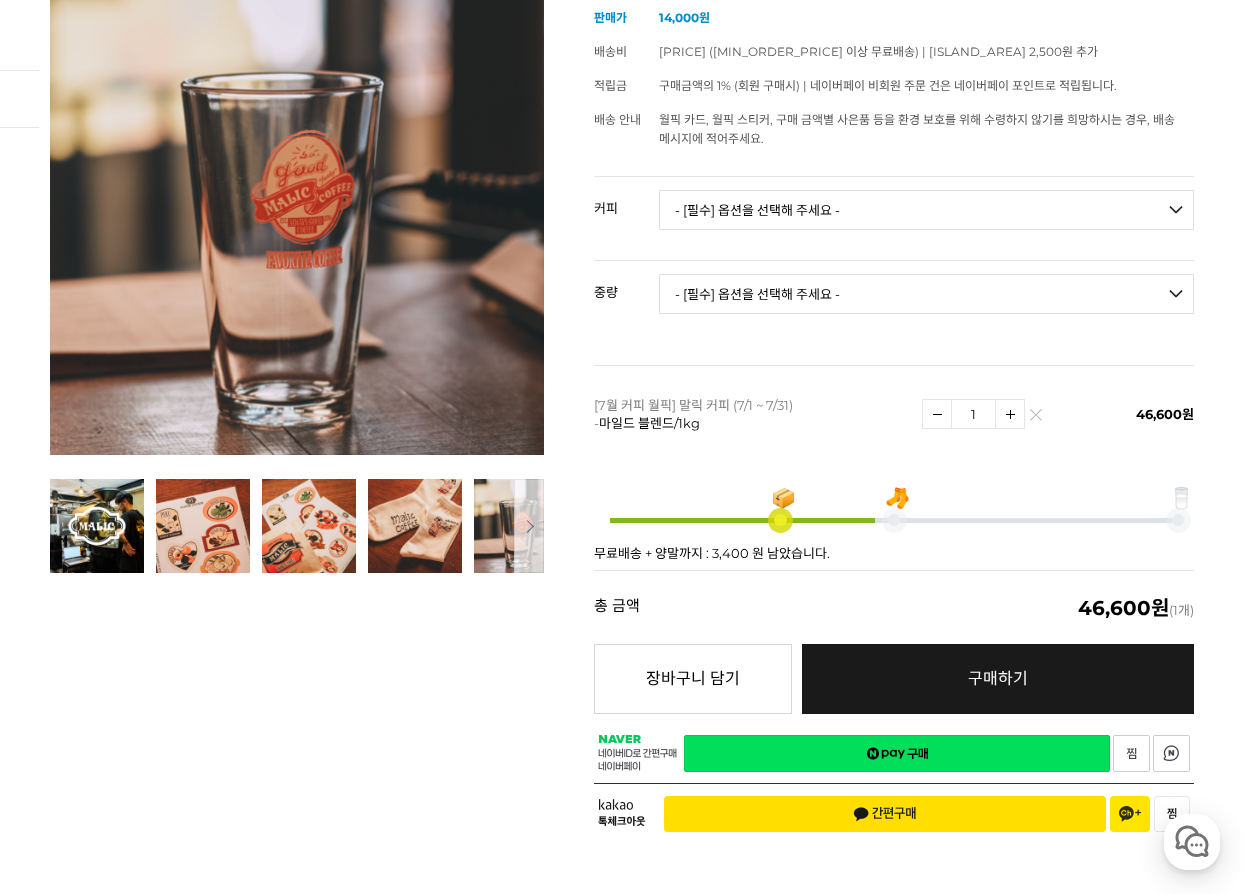 click at bounding box center (527, 526) 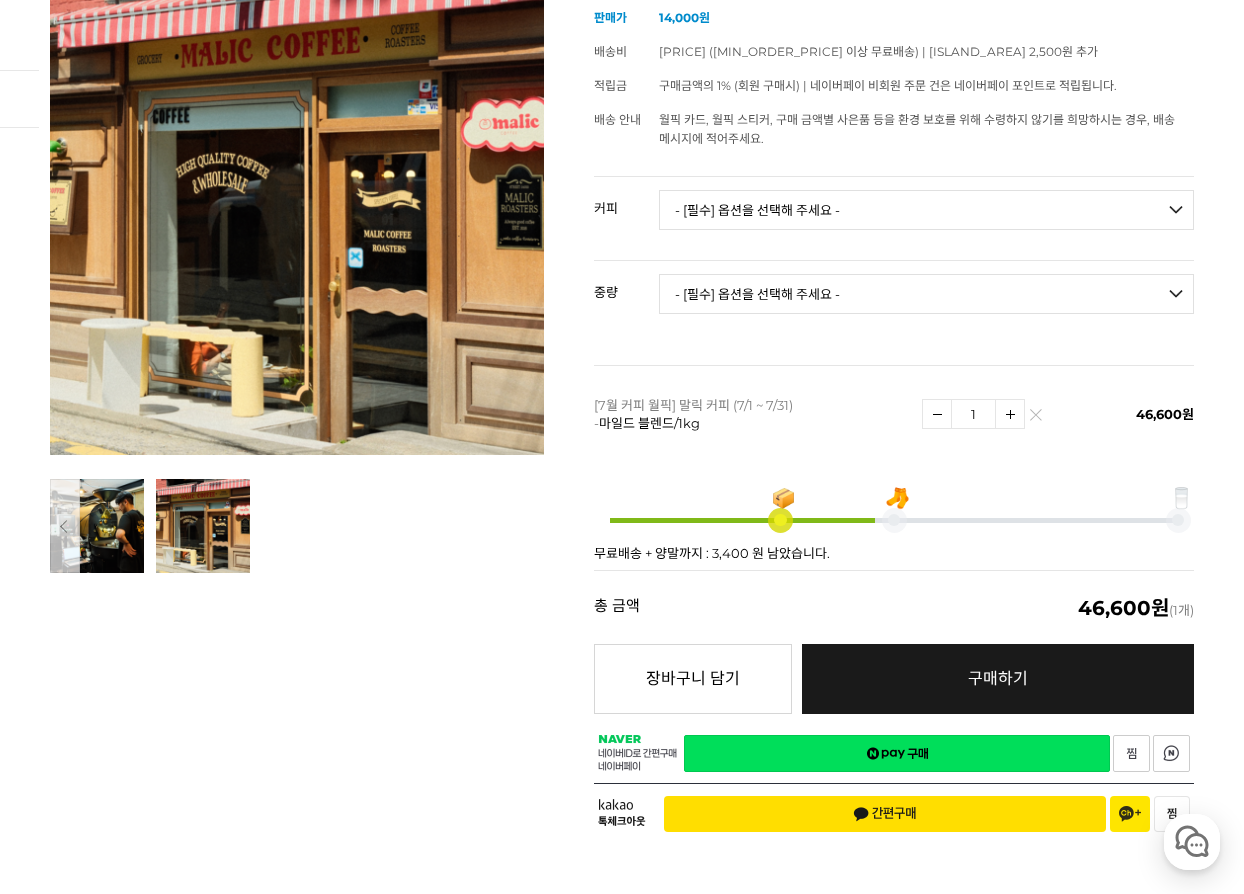 click on "이전 다음
이전 리스트 1번째 리스트 2번째 리스트 3번째 리스트 4번째 리스트" at bounding box center [622, 403] 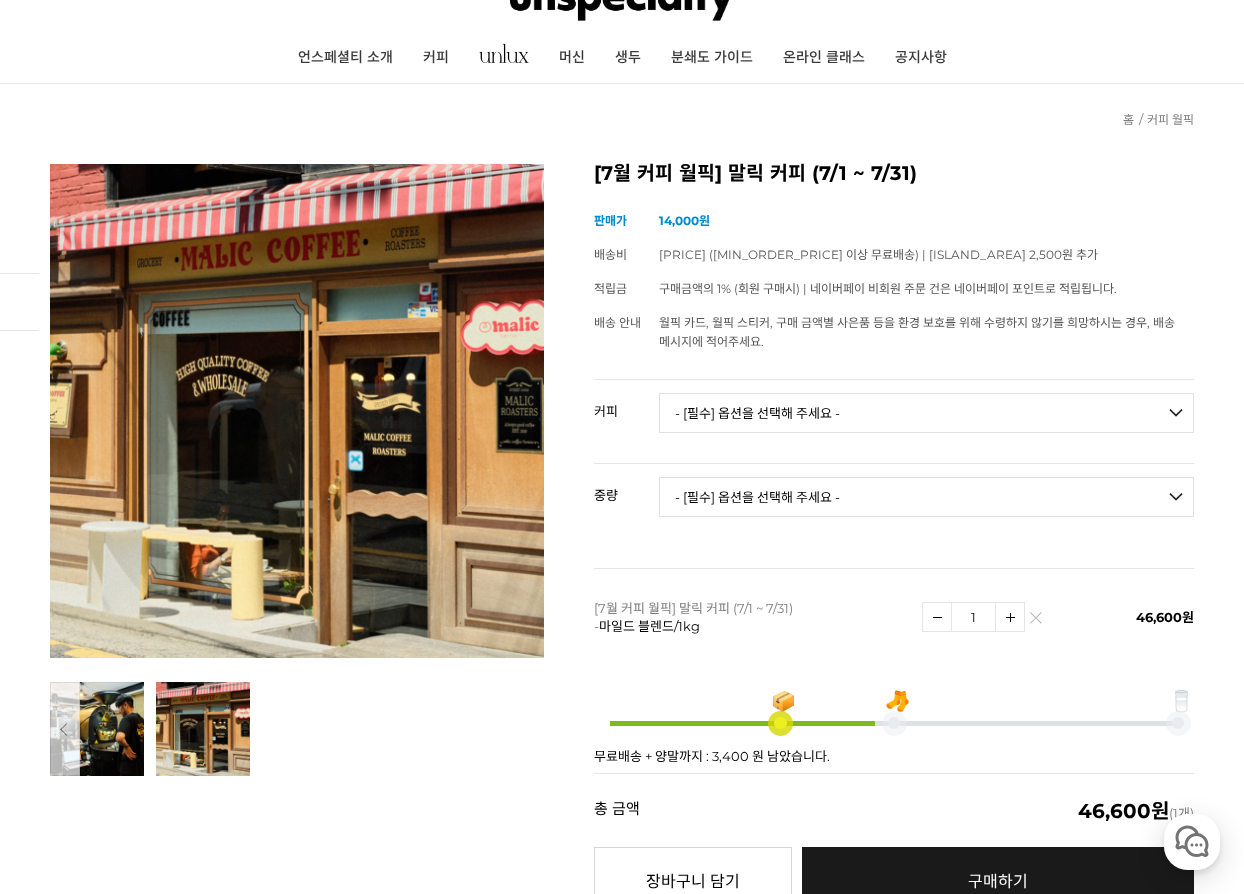 scroll, scrollTop: 100, scrollLeft: 0, axis: vertical 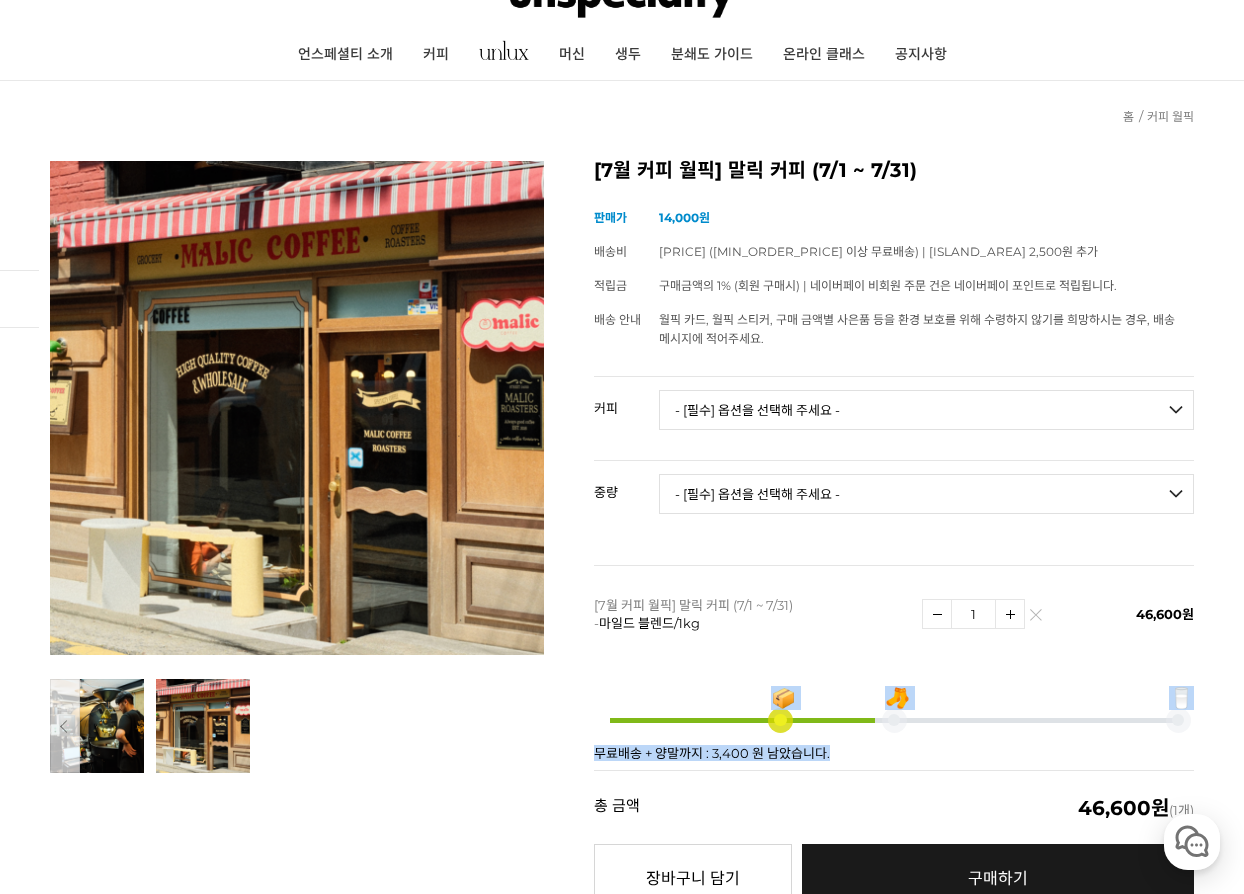 drag, startPoint x: 957, startPoint y: 753, endPoint x: 915, endPoint y: 754, distance: 42.0119 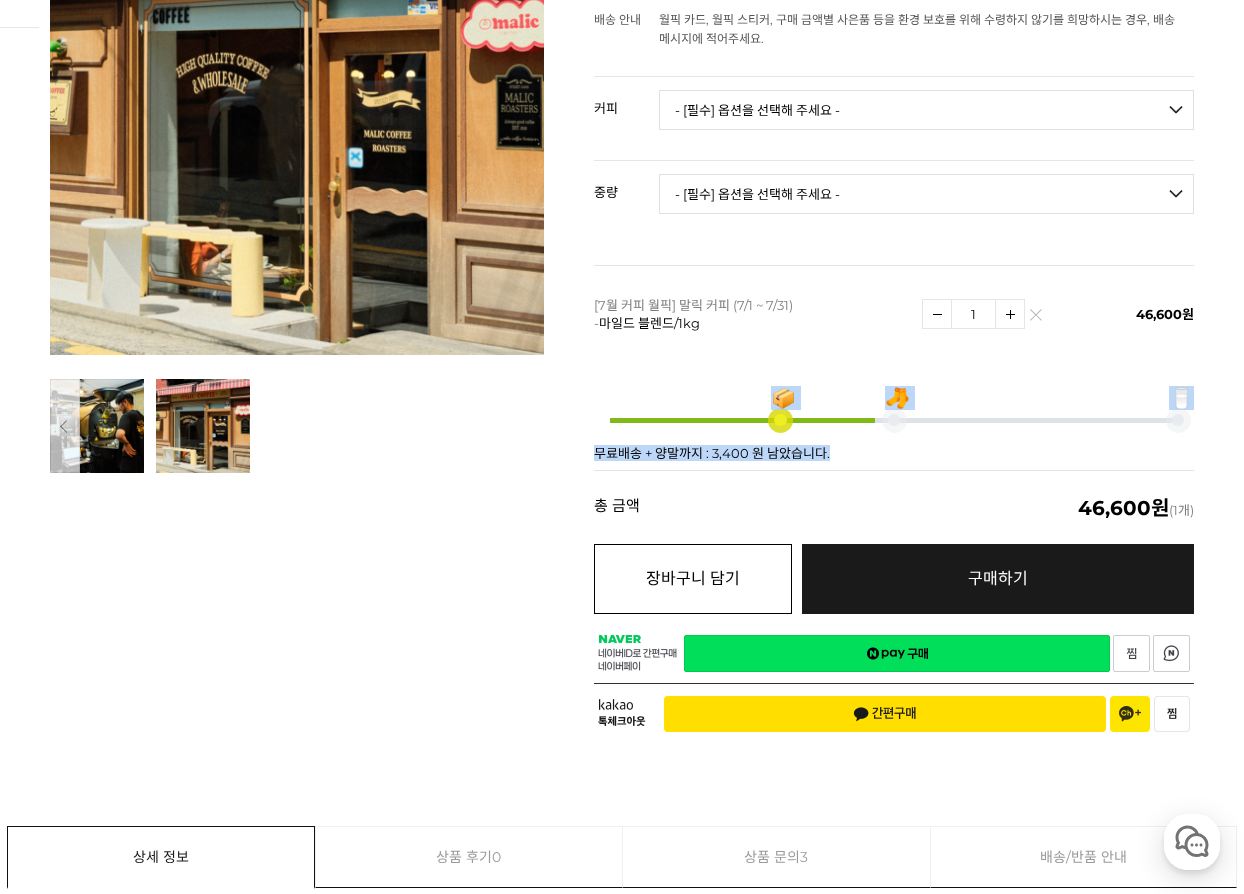 scroll, scrollTop: 200, scrollLeft: 0, axis: vertical 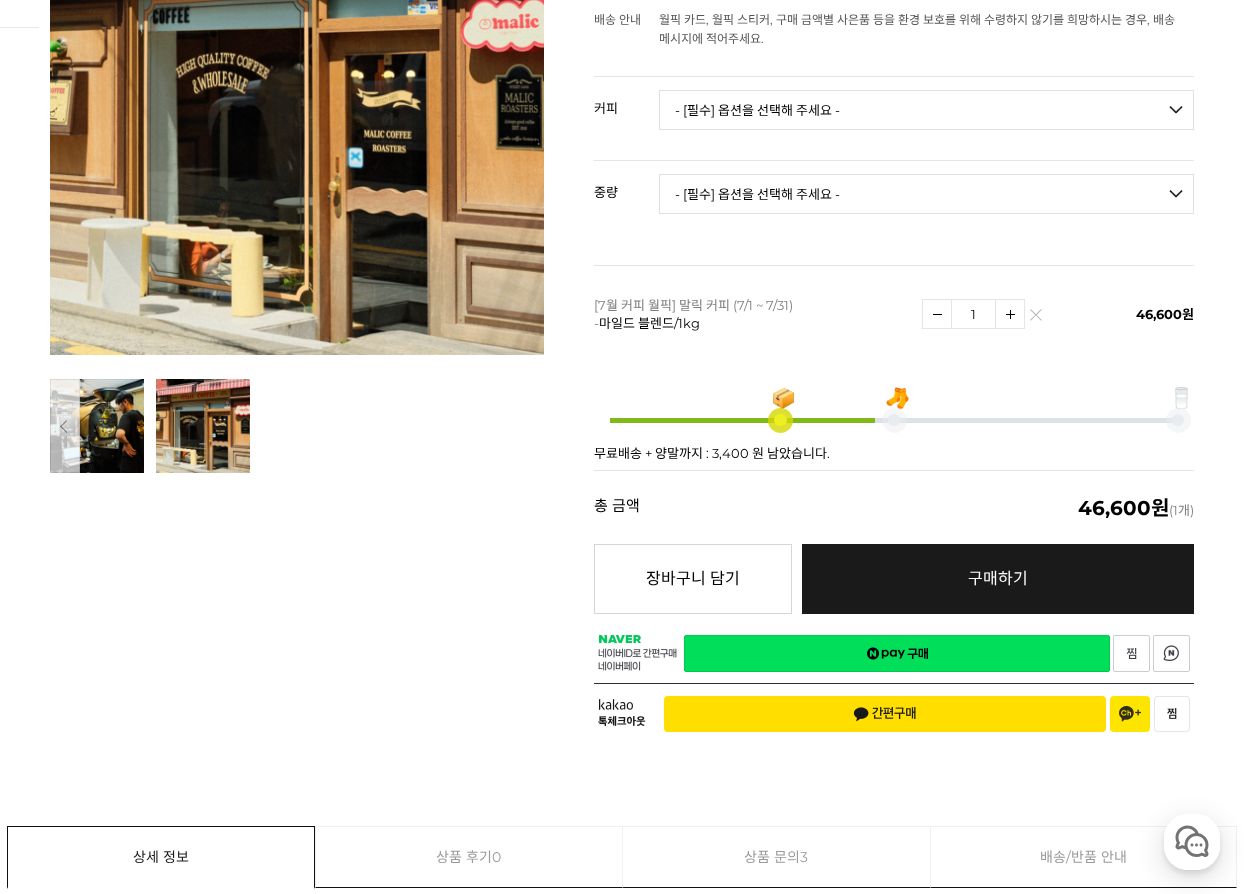 click on "뒤로가기
현재 위치
홈
커피 월픽
상품 상세 정보
이전 다음" at bounding box center (622, 22350) 